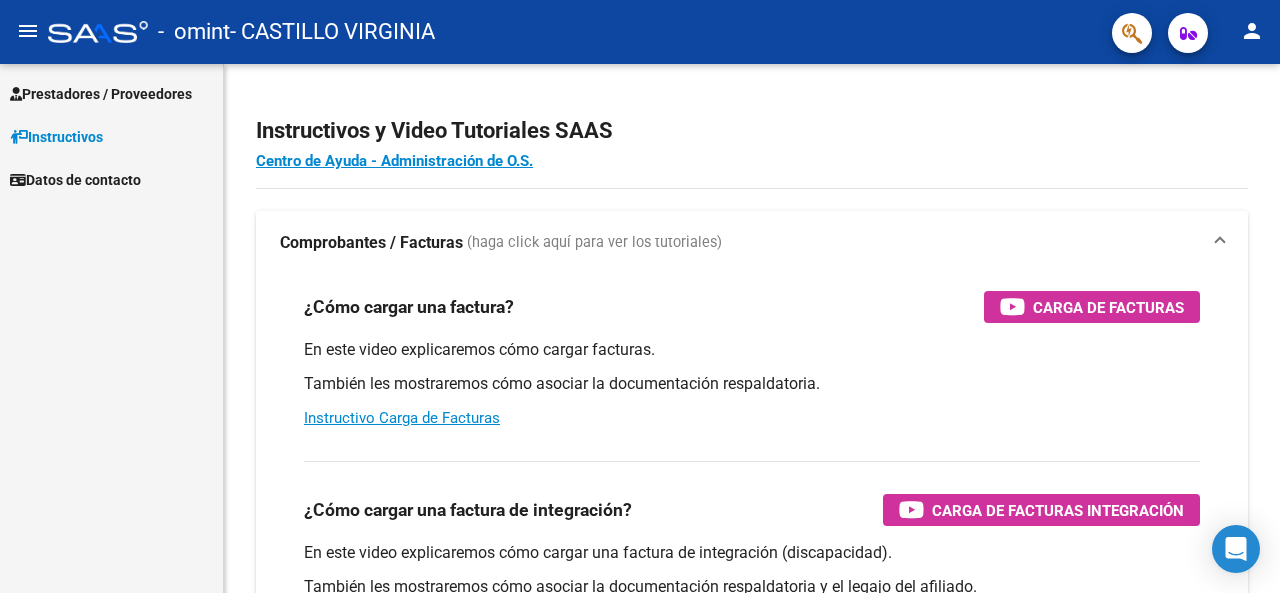 scroll, scrollTop: 0, scrollLeft: 0, axis: both 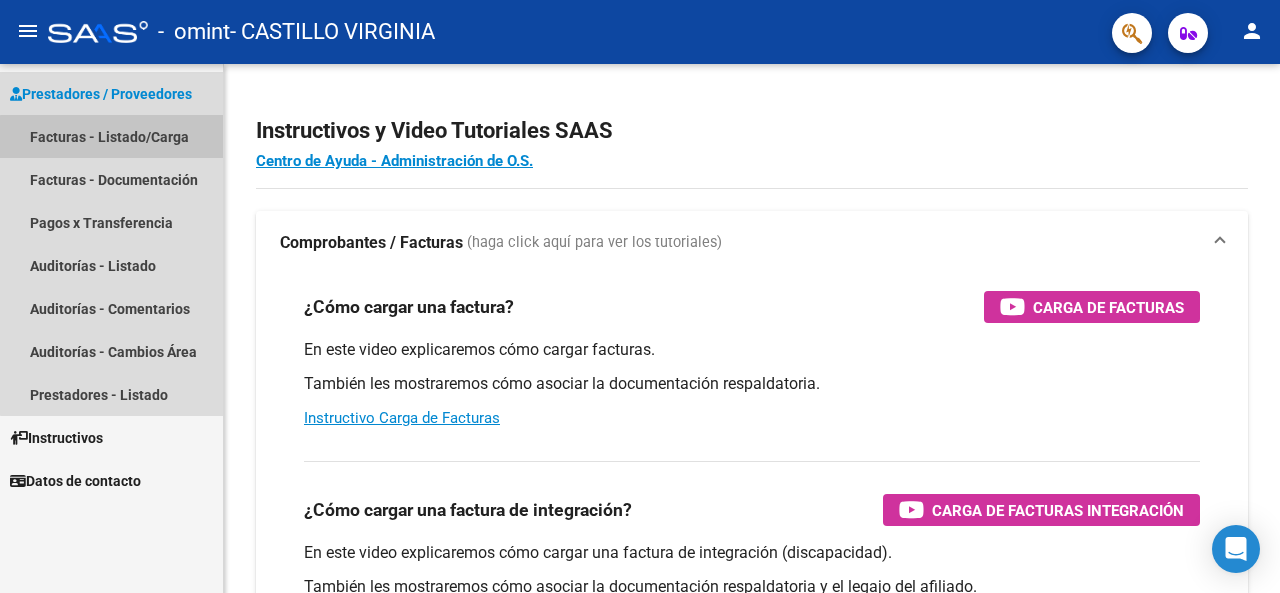 click on "Facturas - Listado/Carga" at bounding box center [111, 136] 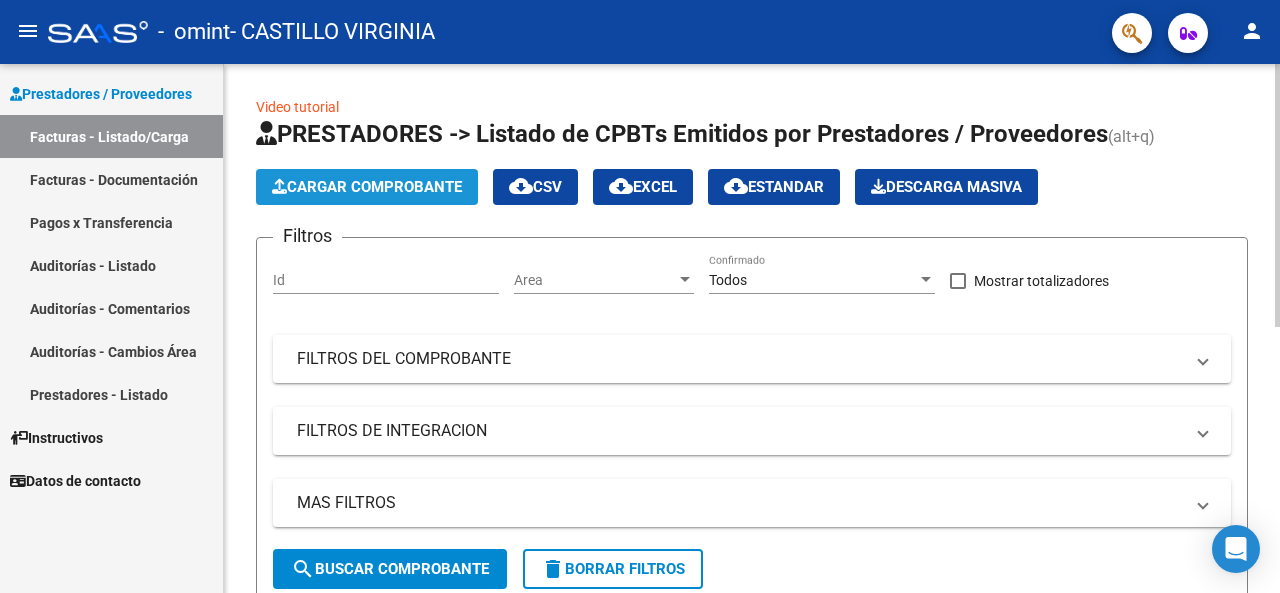 click on "Cargar Comprobante" 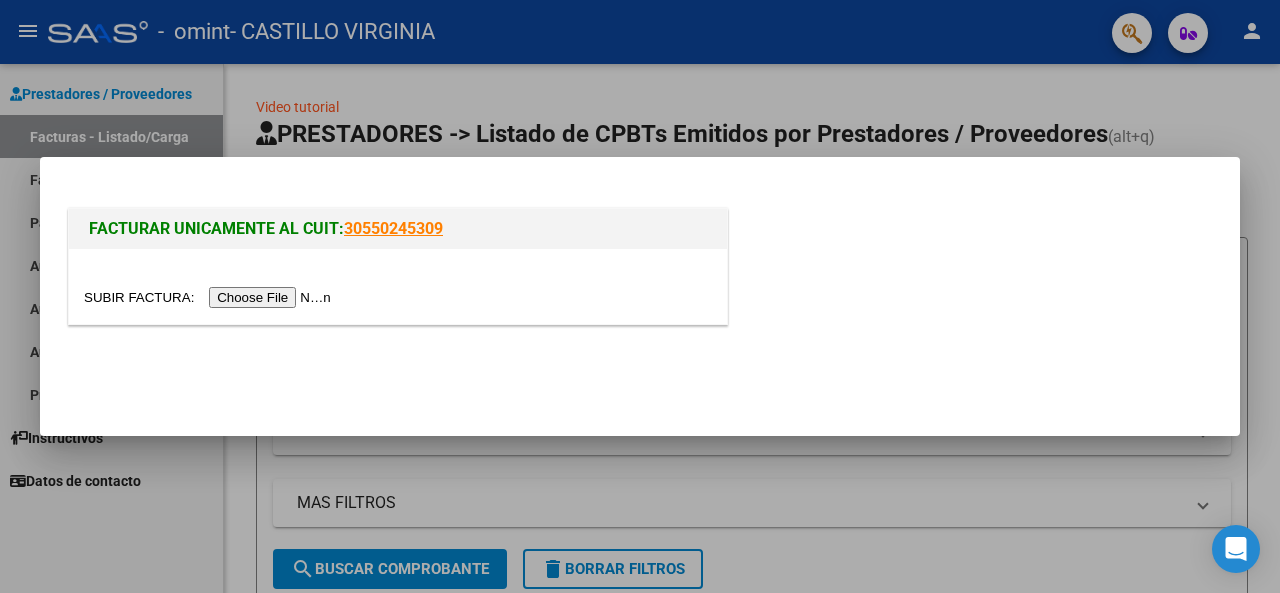click at bounding box center [210, 297] 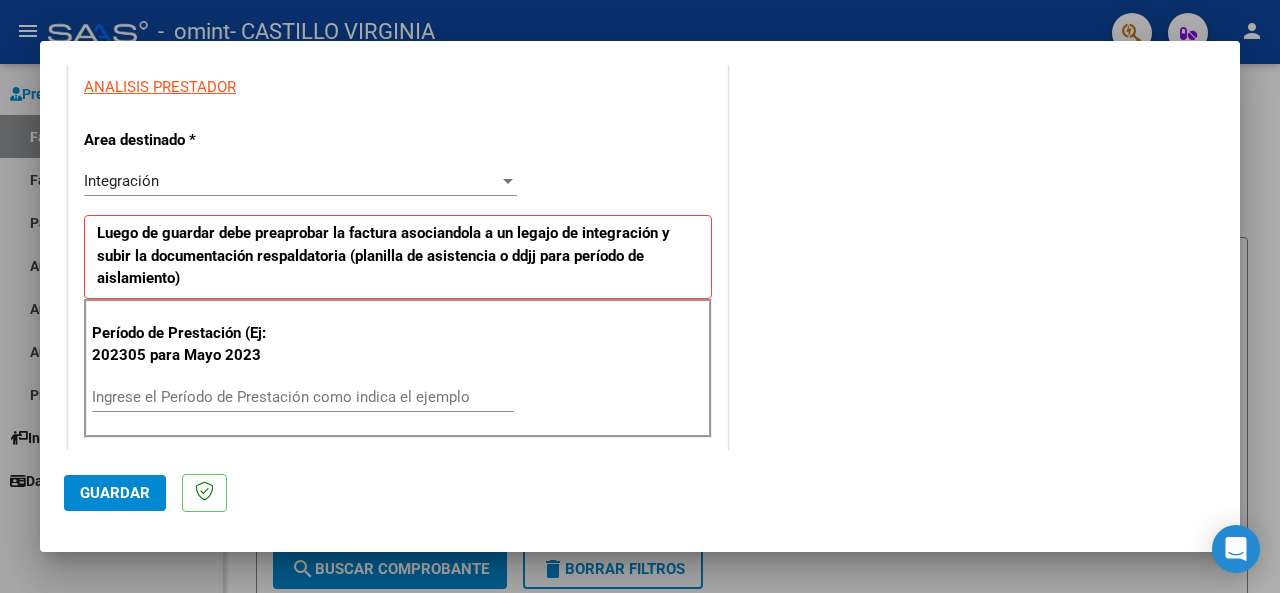 scroll, scrollTop: 400, scrollLeft: 0, axis: vertical 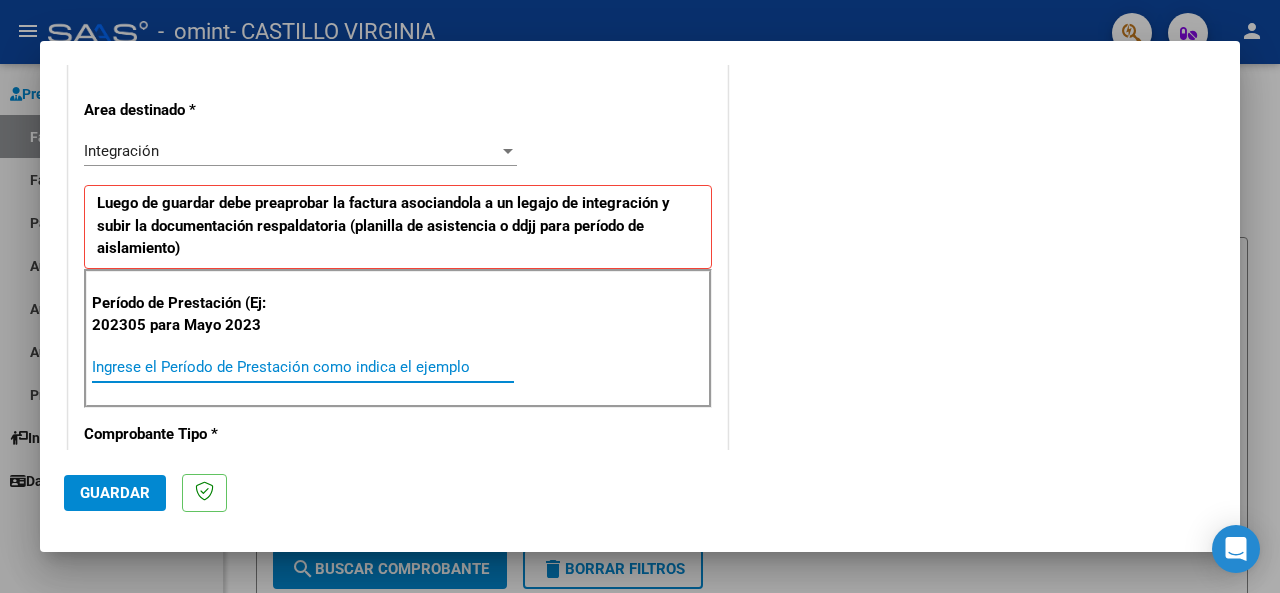 click on "Ingrese el Período de Prestación como indica el ejemplo" at bounding box center [303, 367] 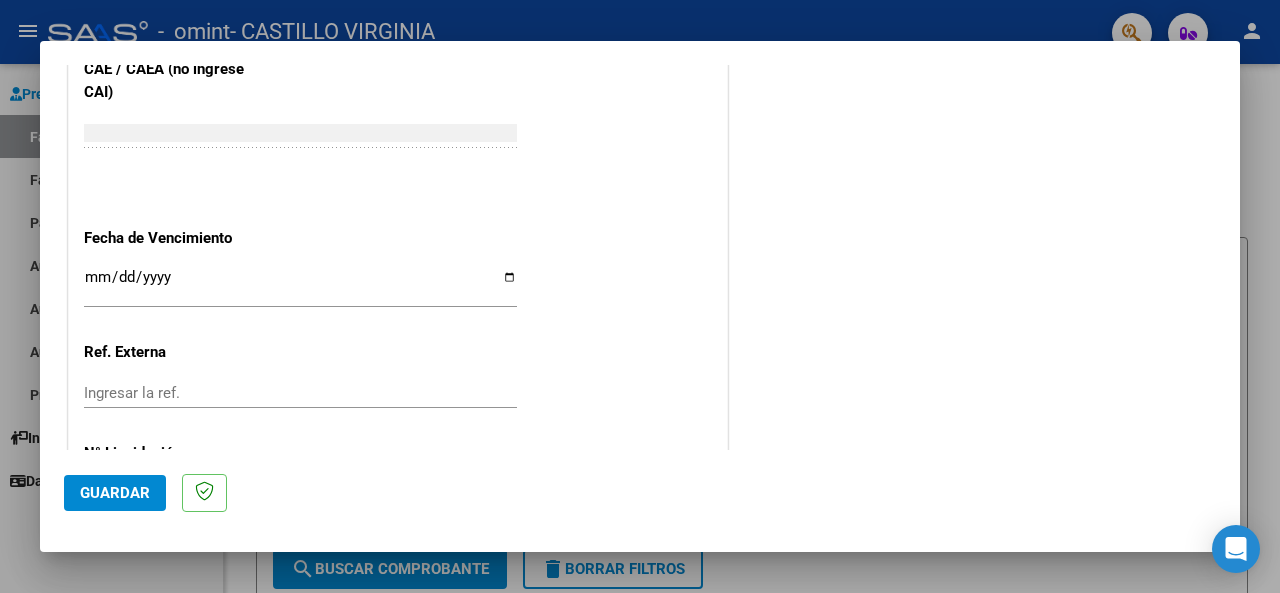 scroll, scrollTop: 1376, scrollLeft: 0, axis: vertical 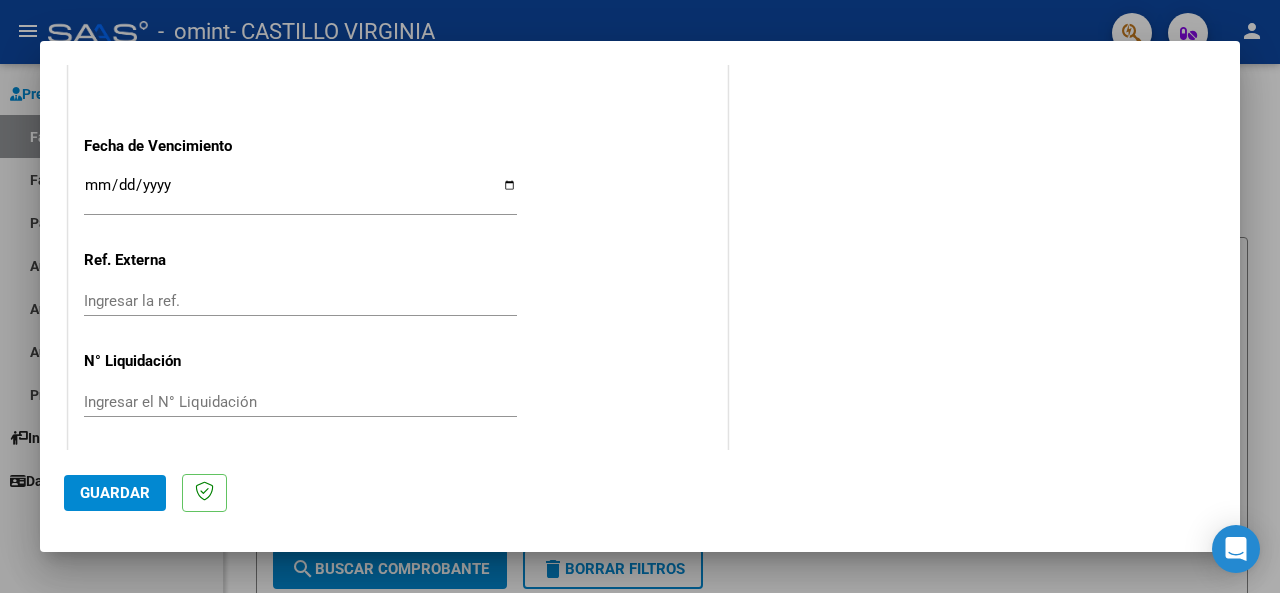 type on "202507" 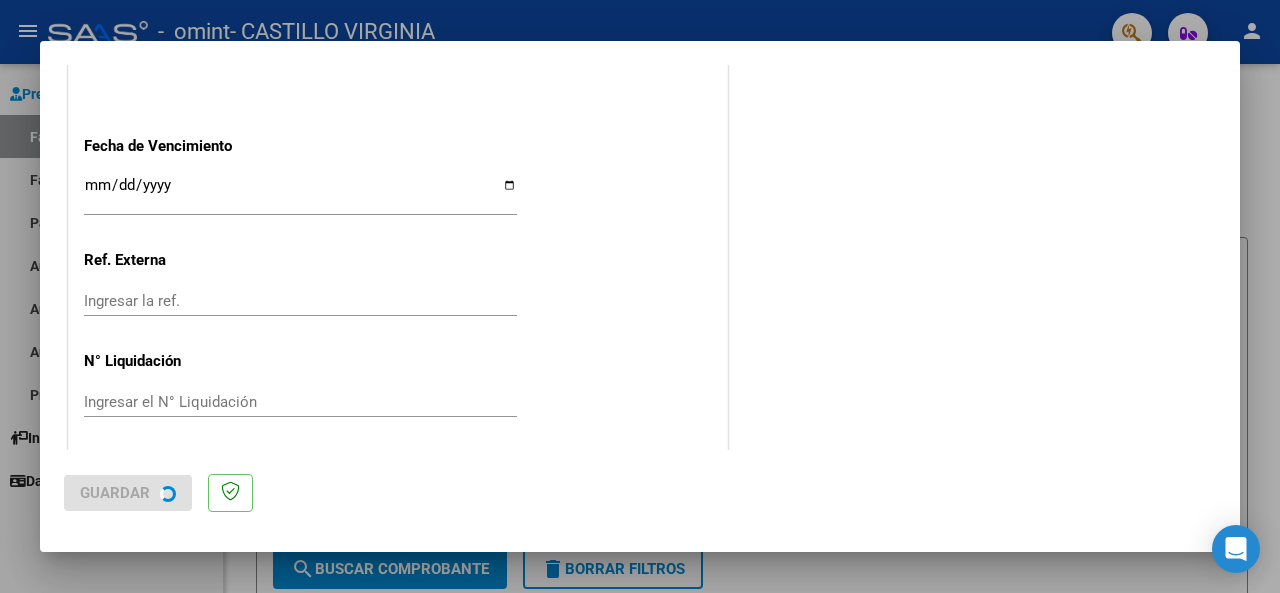 scroll, scrollTop: 0, scrollLeft: 0, axis: both 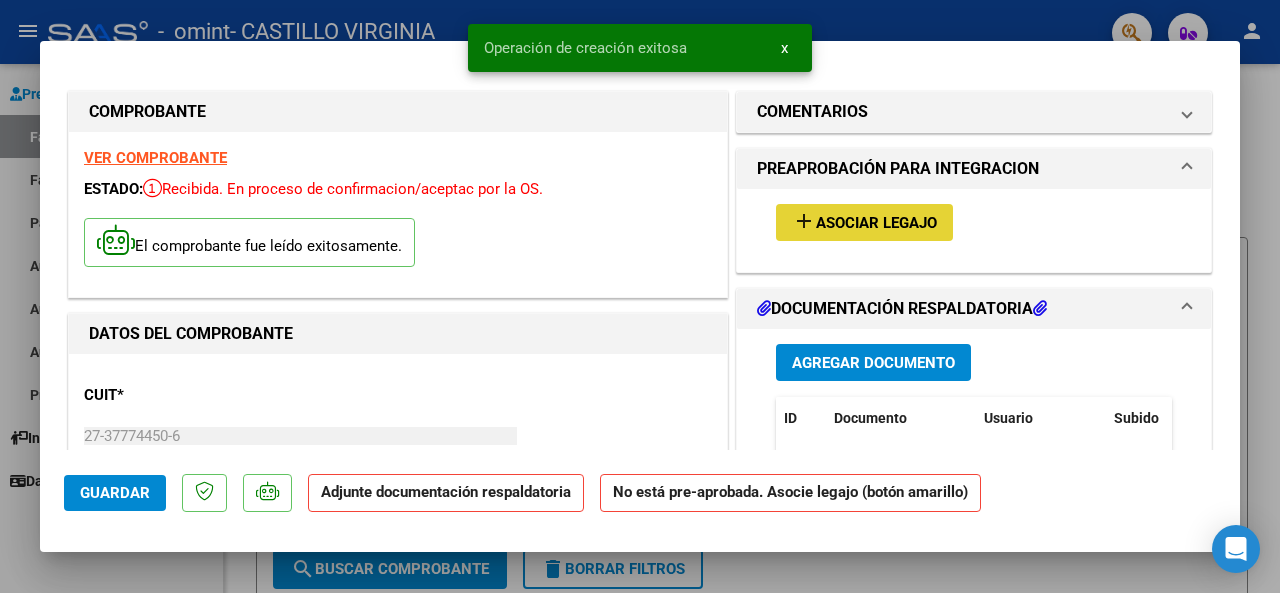 click on "Asociar Legajo" at bounding box center [876, 223] 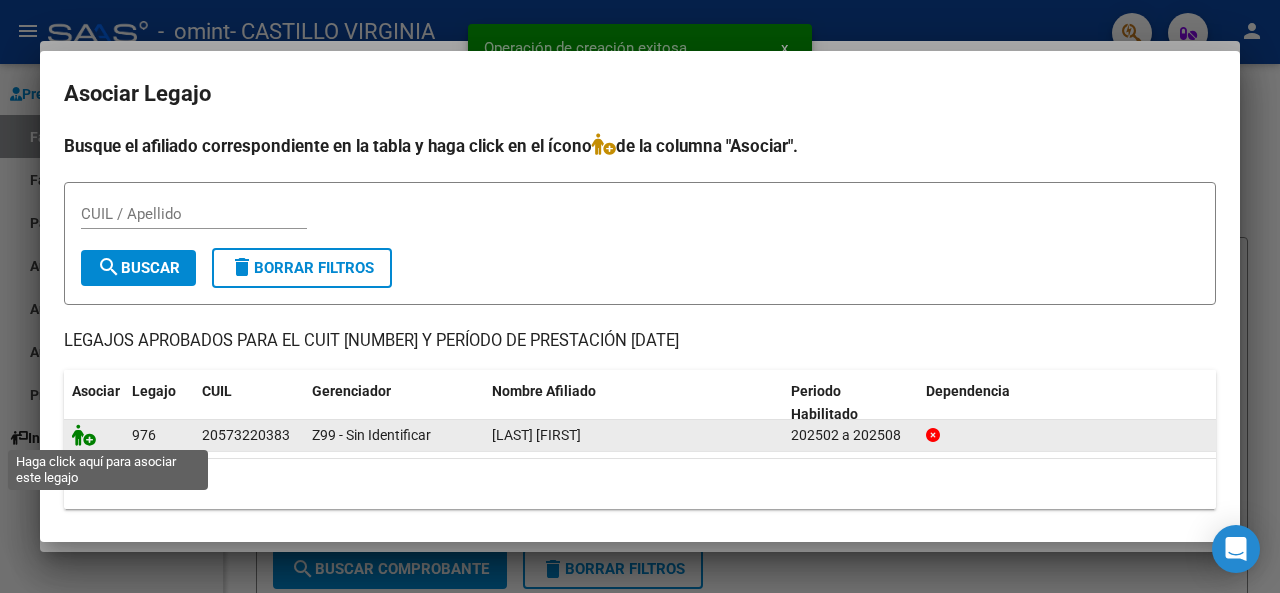 click 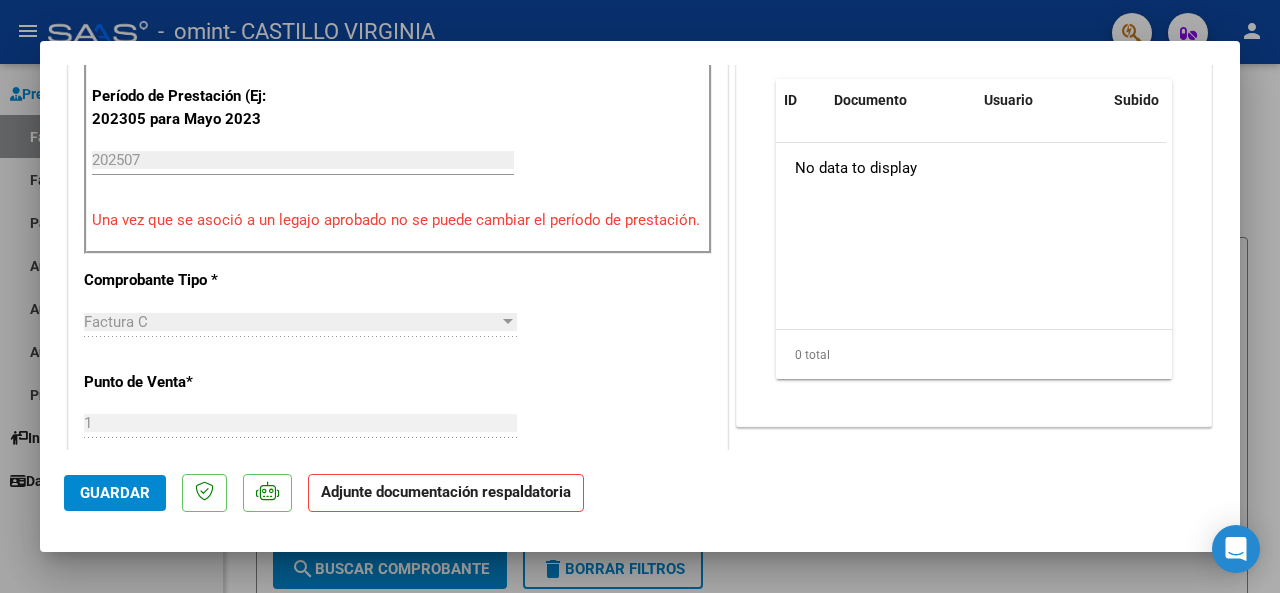 scroll, scrollTop: 600, scrollLeft: 0, axis: vertical 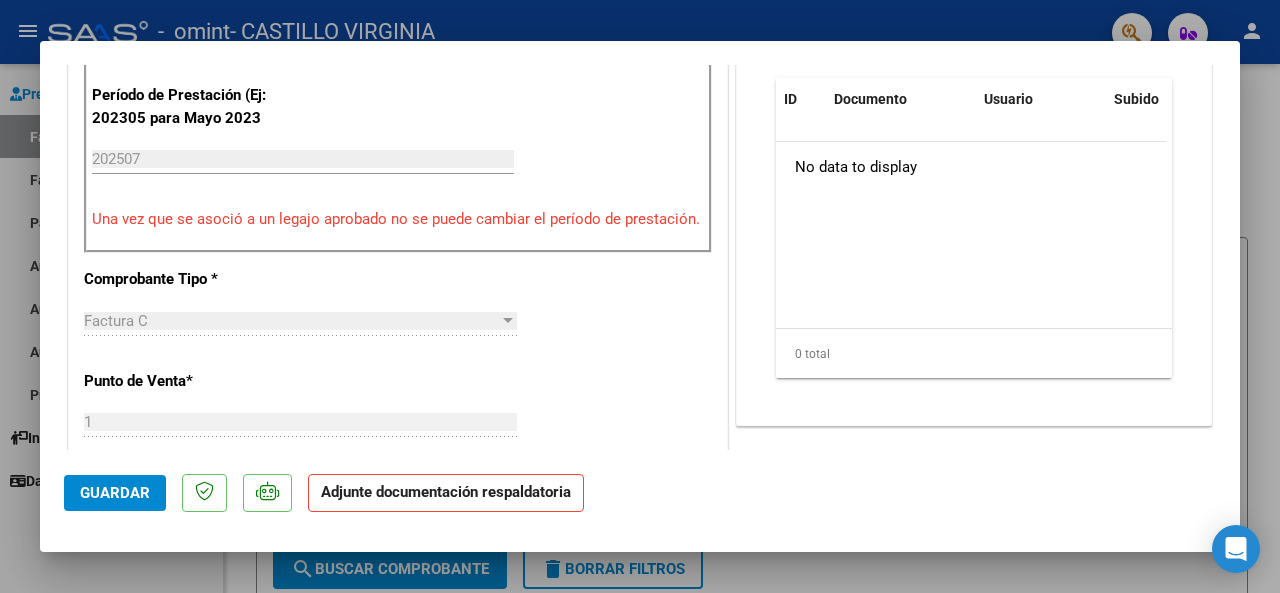 click on "Agregar Documento" at bounding box center [873, 43] 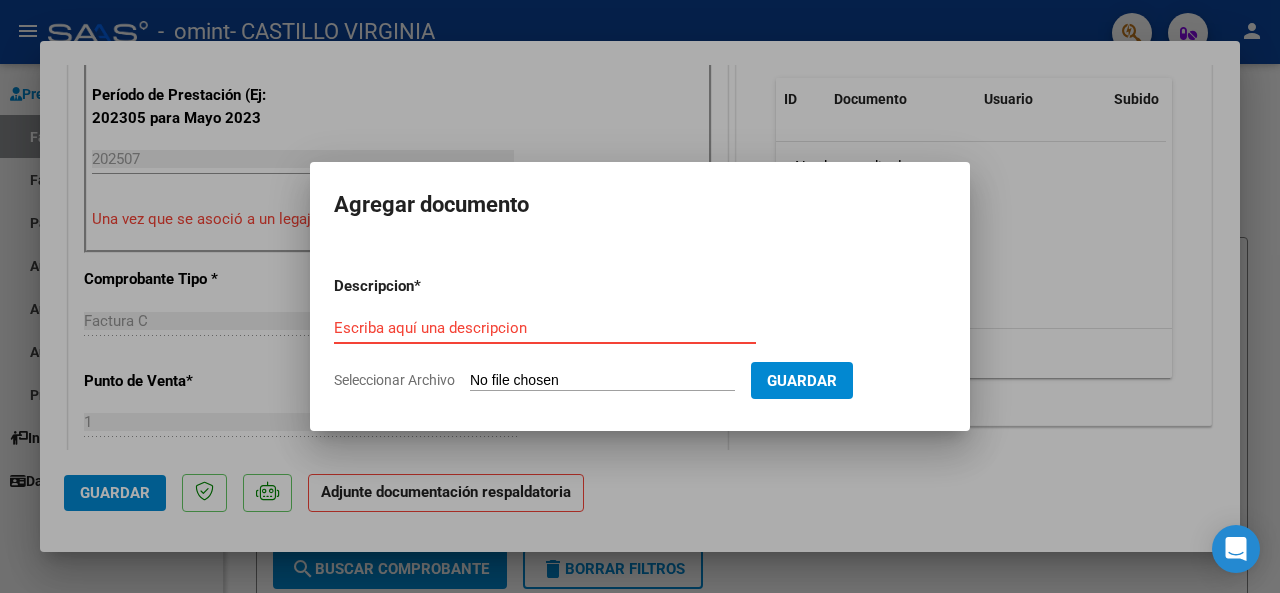 click on "Escriba aquí una descripcion" at bounding box center (545, 328) 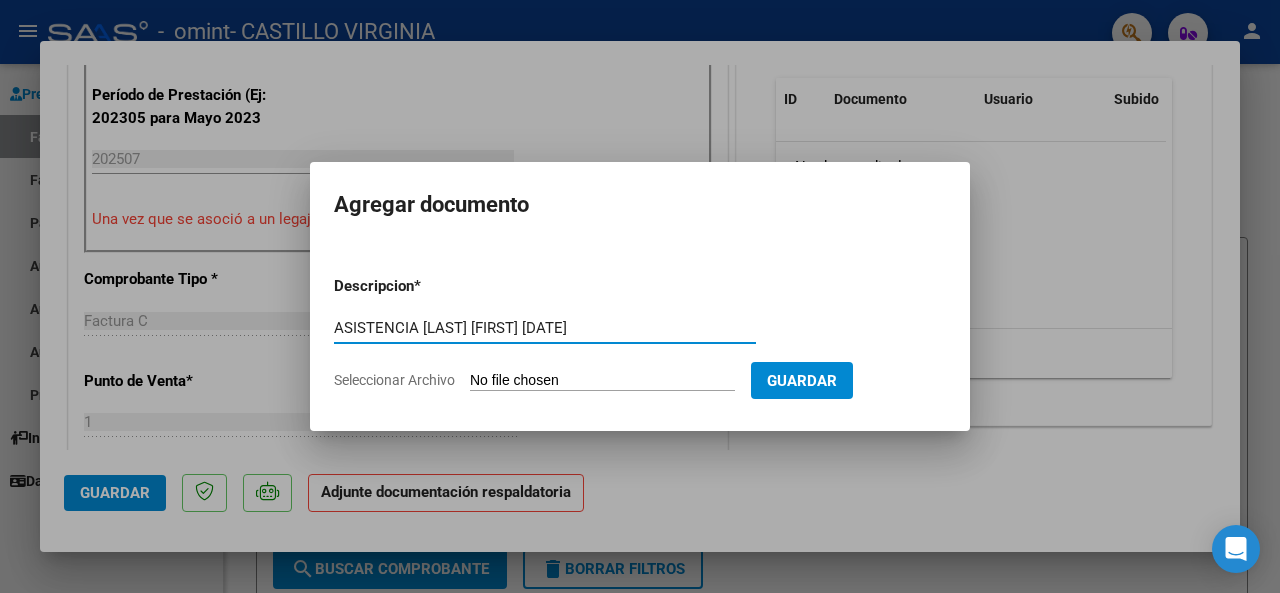 type on "ASISTENCIA TOLENTINO JULIO 2025" 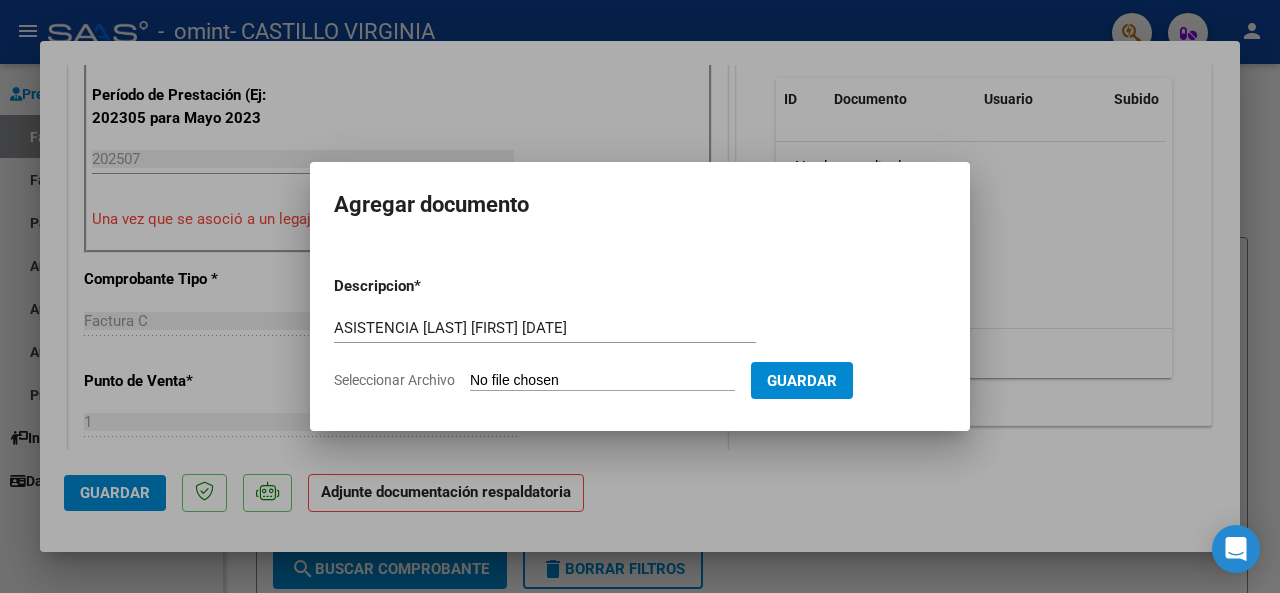 click on "Seleccionar Archivo" at bounding box center [602, 381] 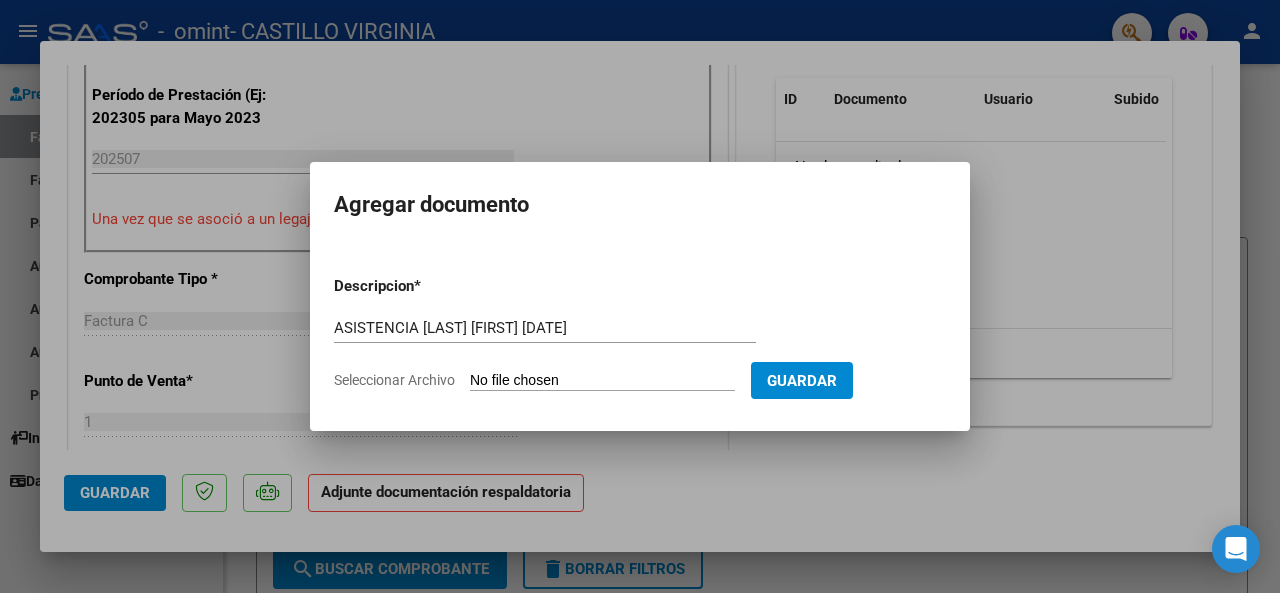 type on "C:\fakepath\asistencia tolentino julio 2025.pdf" 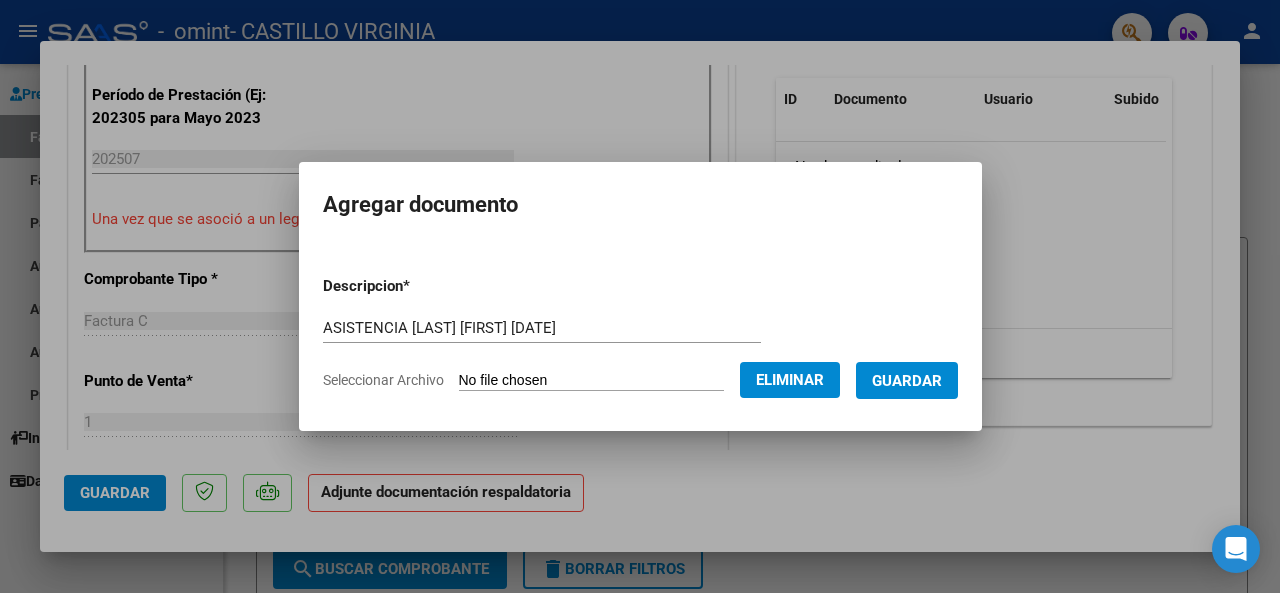 click on "Descripcion  *   ASISTENCIA TOLENTINO JULIO 2025 Escriba aquí una descripcion  Seleccionar Archivo Eliminar Guardar" at bounding box center [640, 333] 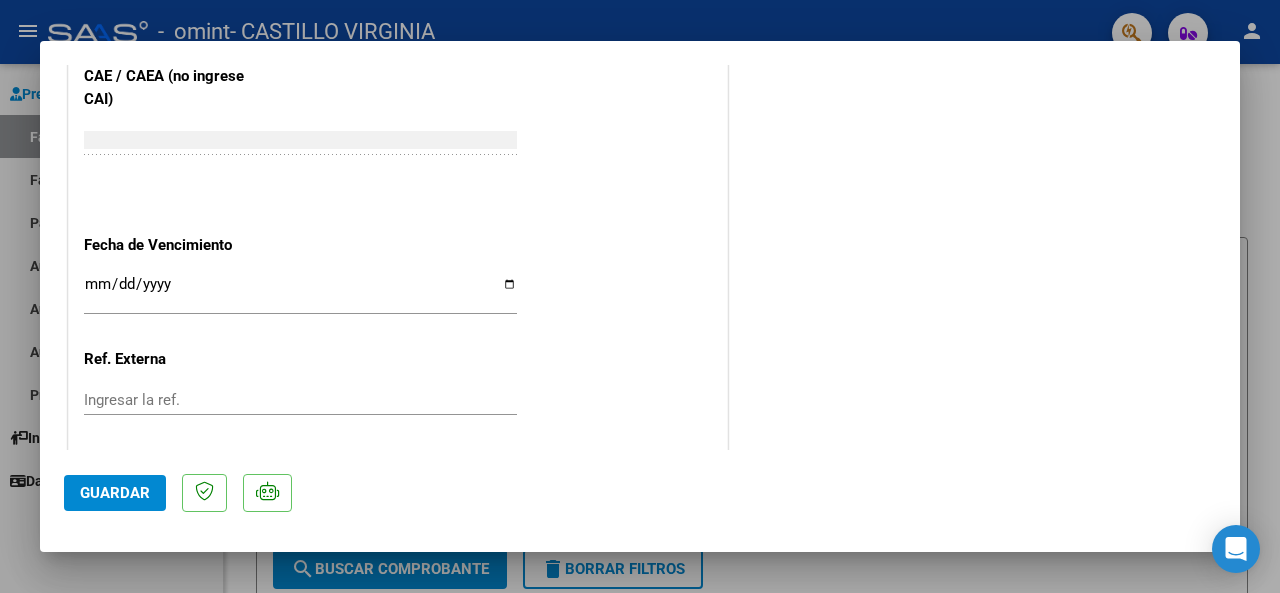 scroll, scrollTop: 1422, scrollLeft: 0, axis: vertical 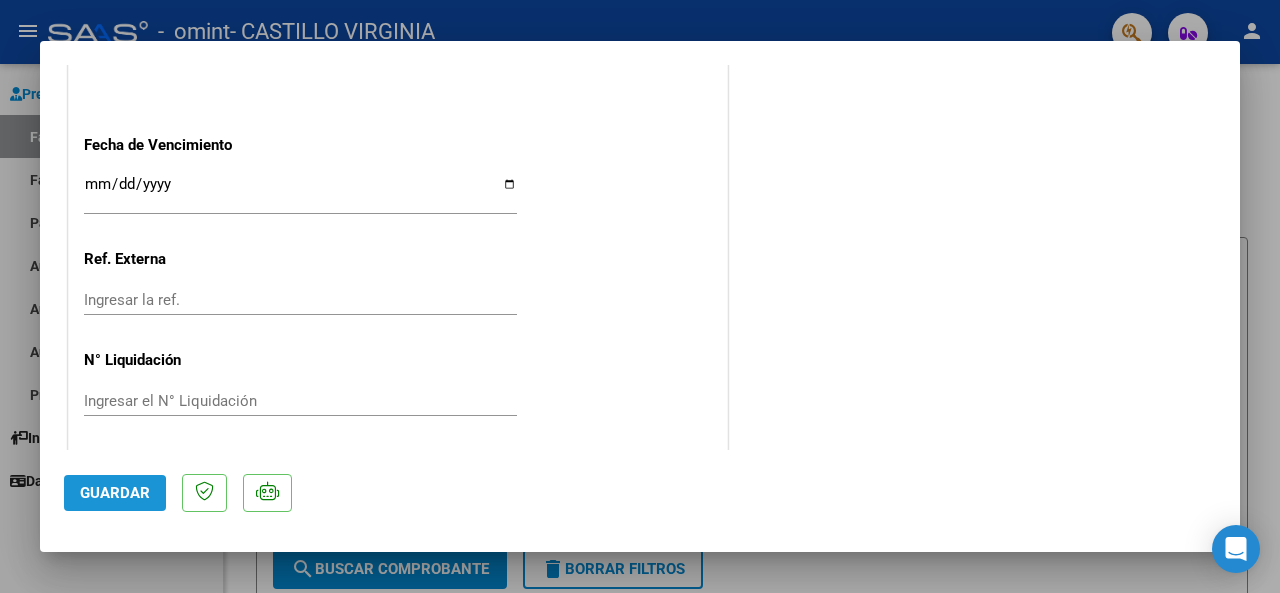 click on "Guardar" 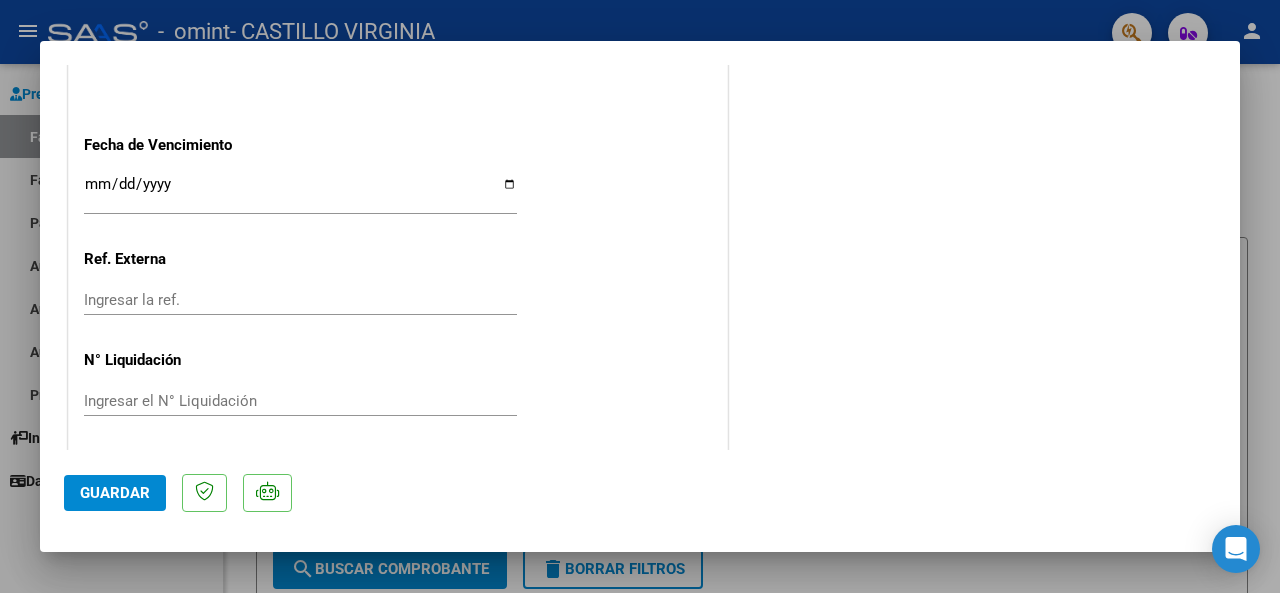 click on "Guardar" 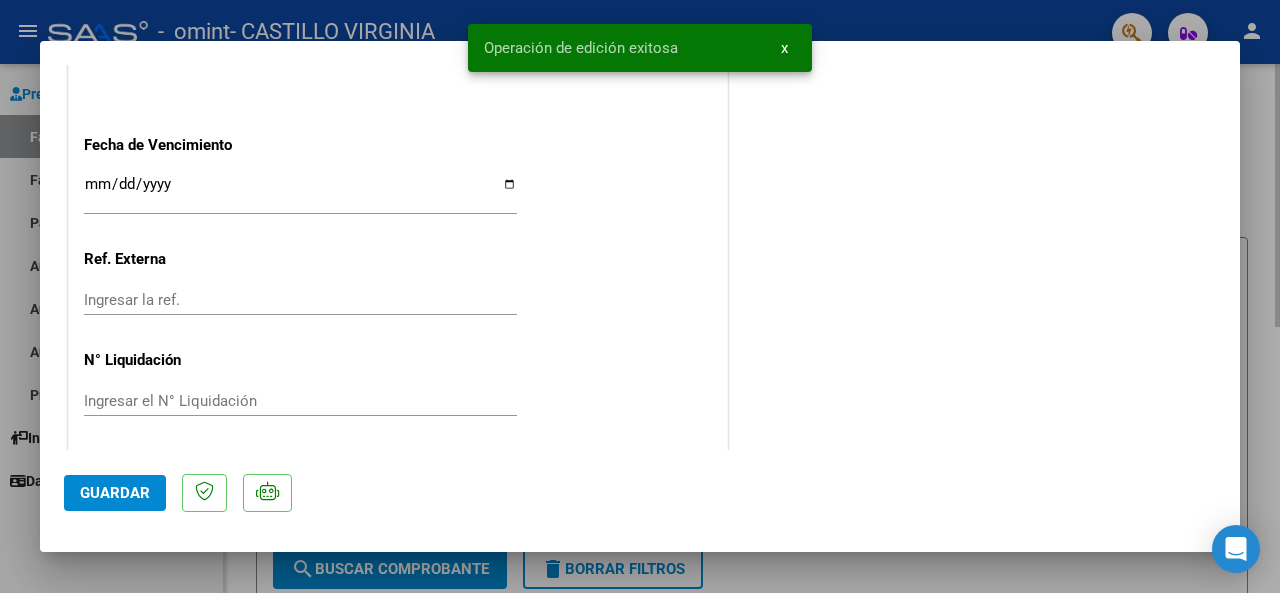 drag, startPoint x: 1266, startPoint y: 125, endPoint x: 1246, endPoint y: 134, distance: 21.931713 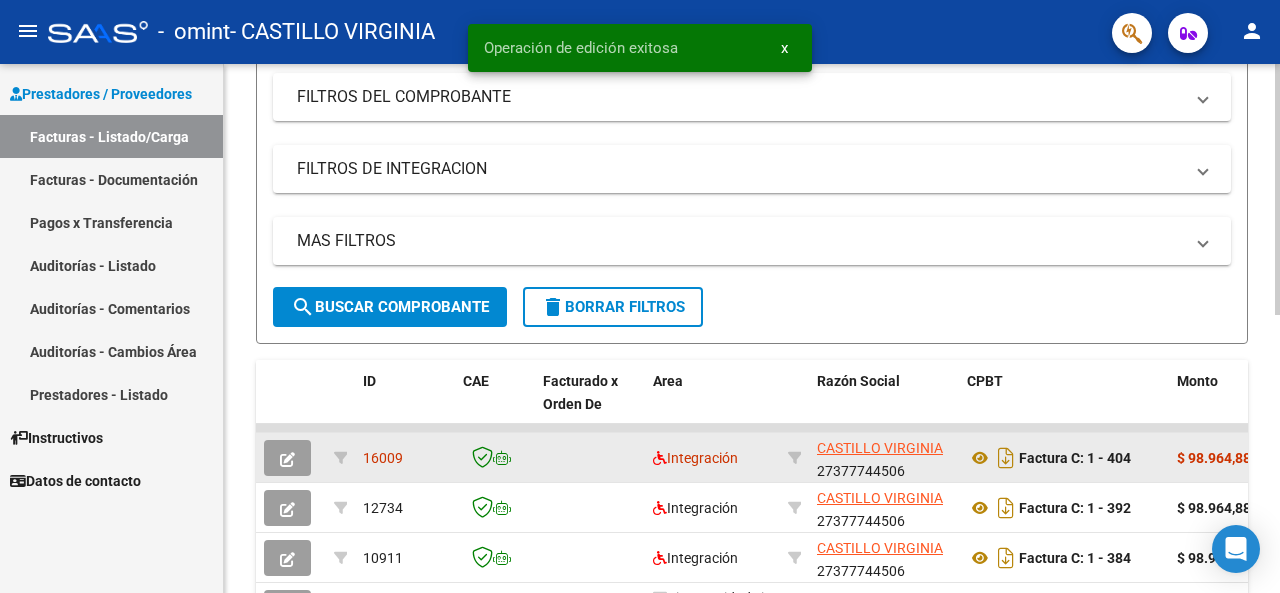 scroll, scrollTop: 300, scrollLeft: 0, axis: vertical 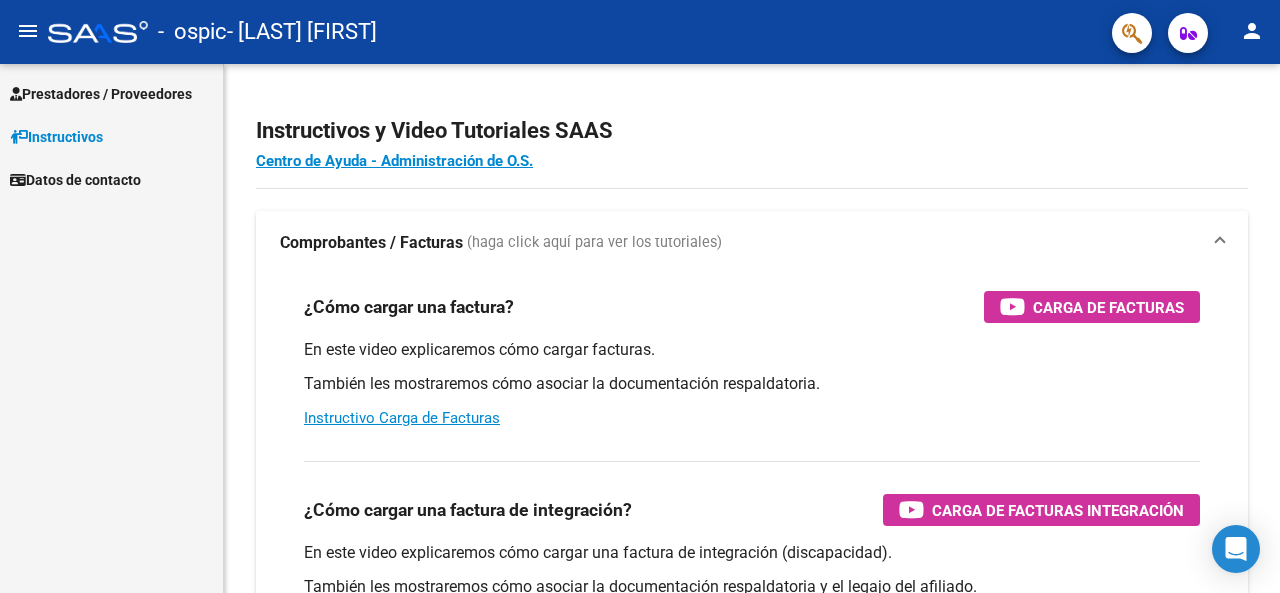 click on "Prestadores / Proveedores" at bounding box center (101, 94) 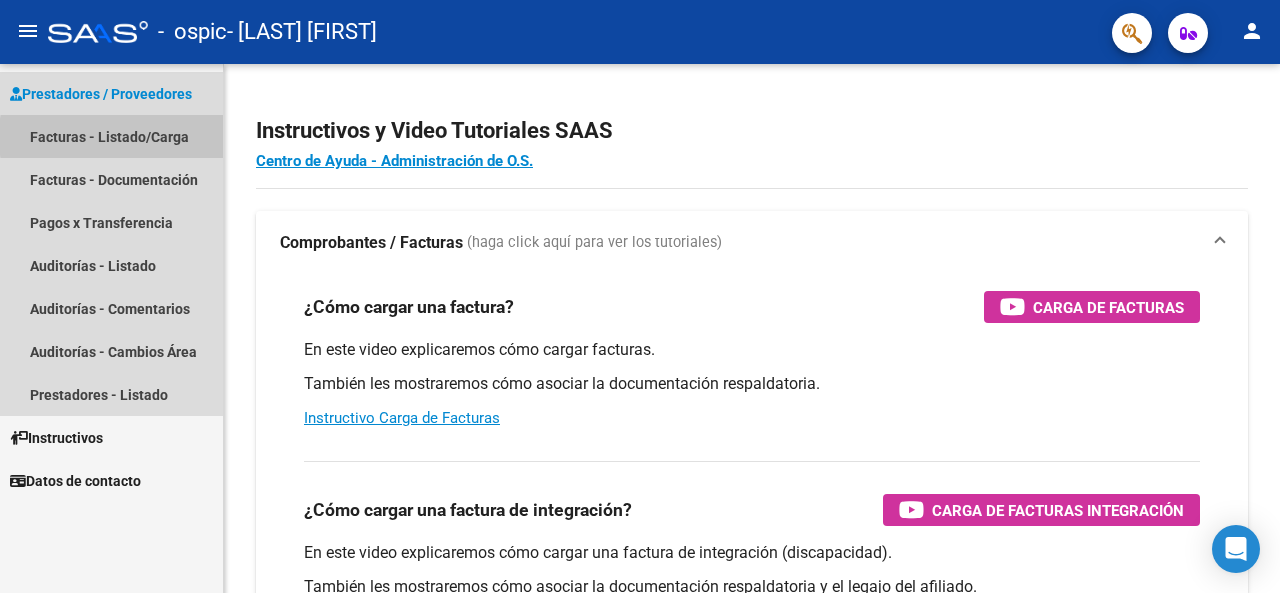 click on "Facturas - Listado/Carga" at bounding box center (111, 136) 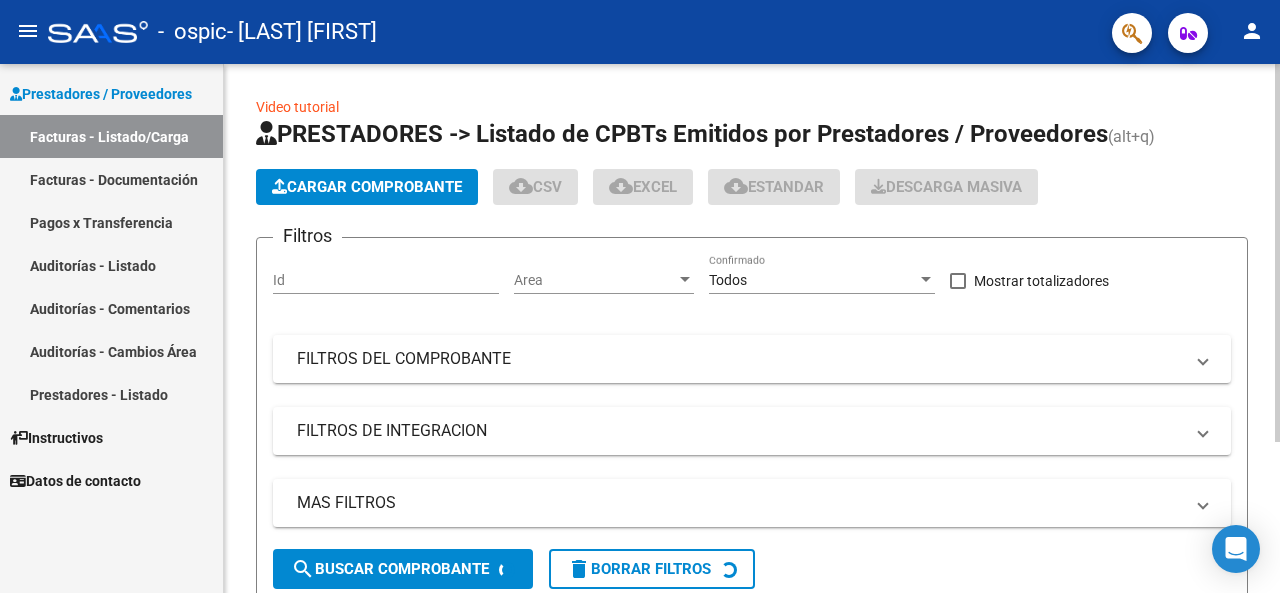 click on "Cargar Comprobante" 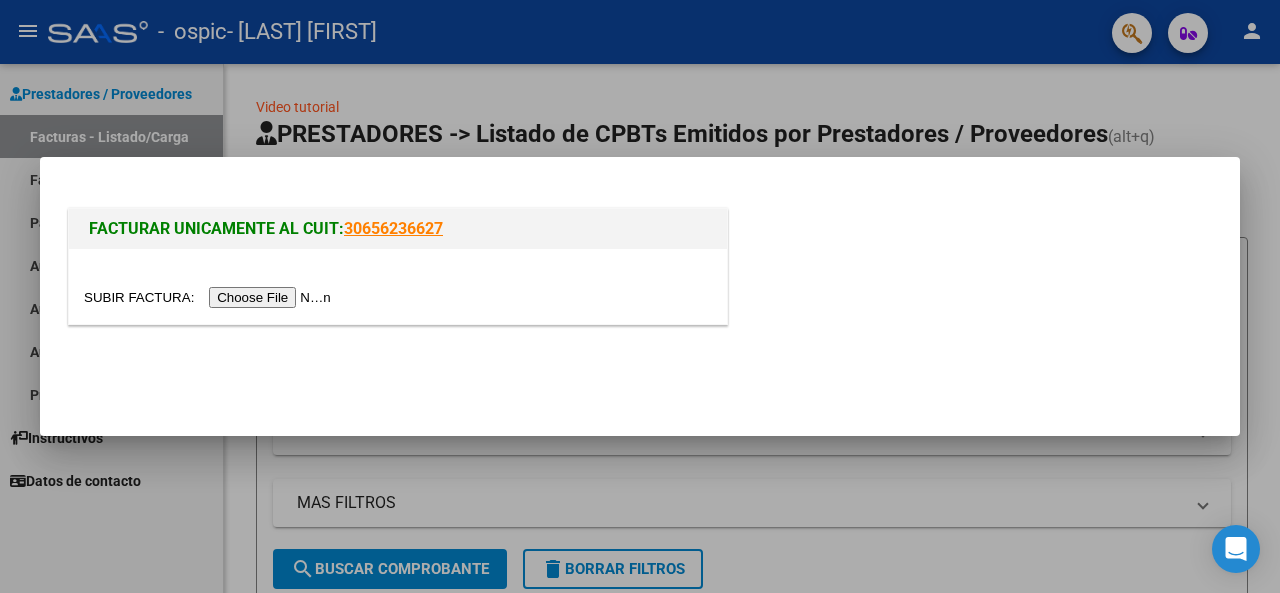 click at bounding box center [210, 297] 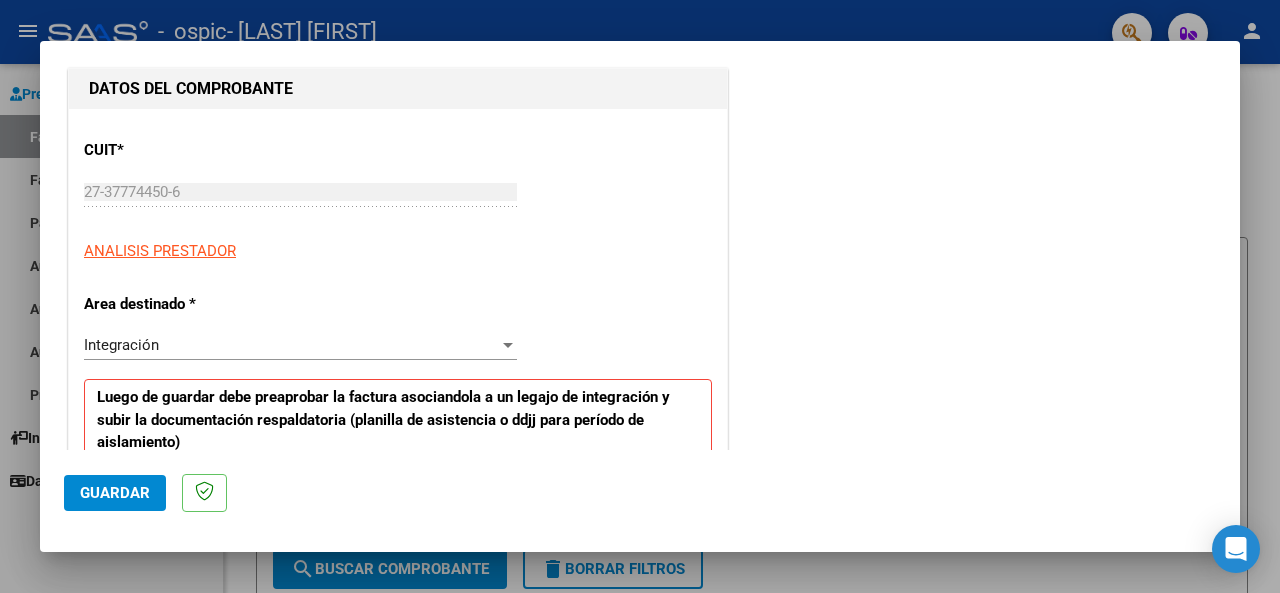 scroll, scrollTop: 200, scrollLeft: 0, axis: vertical 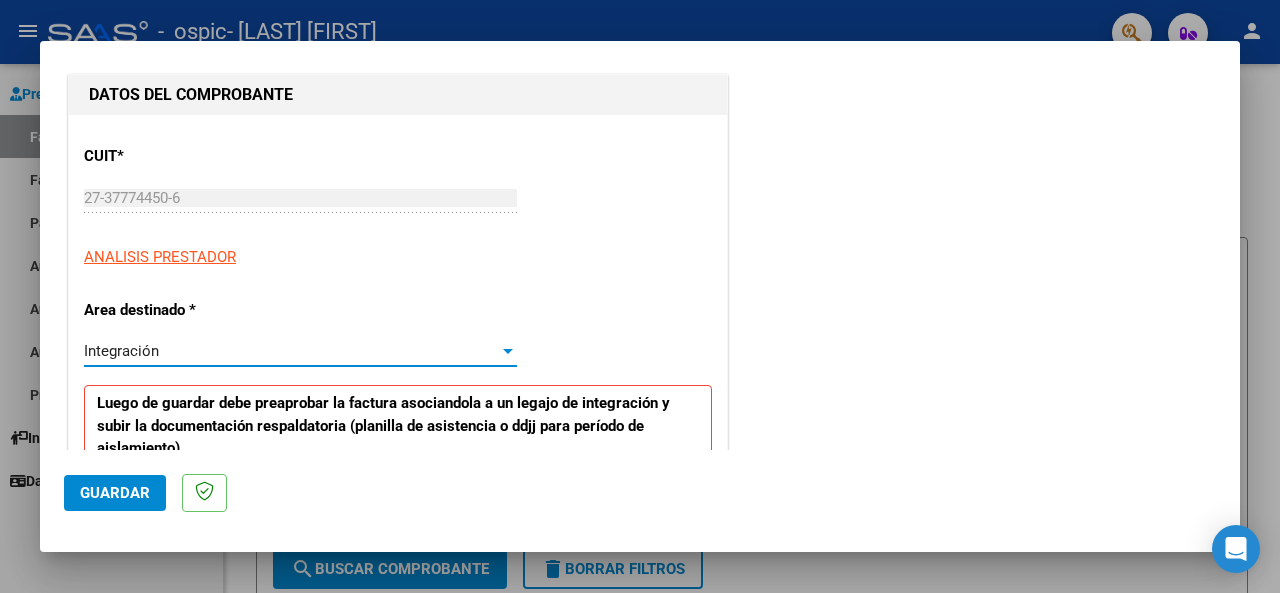 click on "Integración" at bounding box center (291, 351) 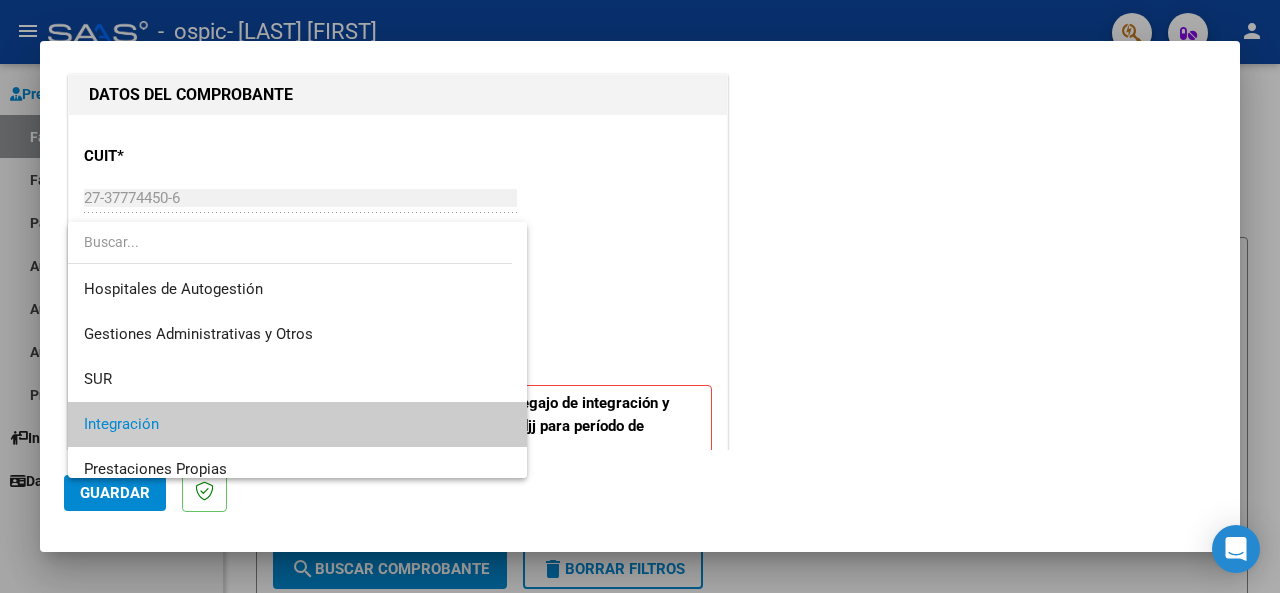 scroll, scrollTop: 74, scrollLeft: 0, axis: vertical 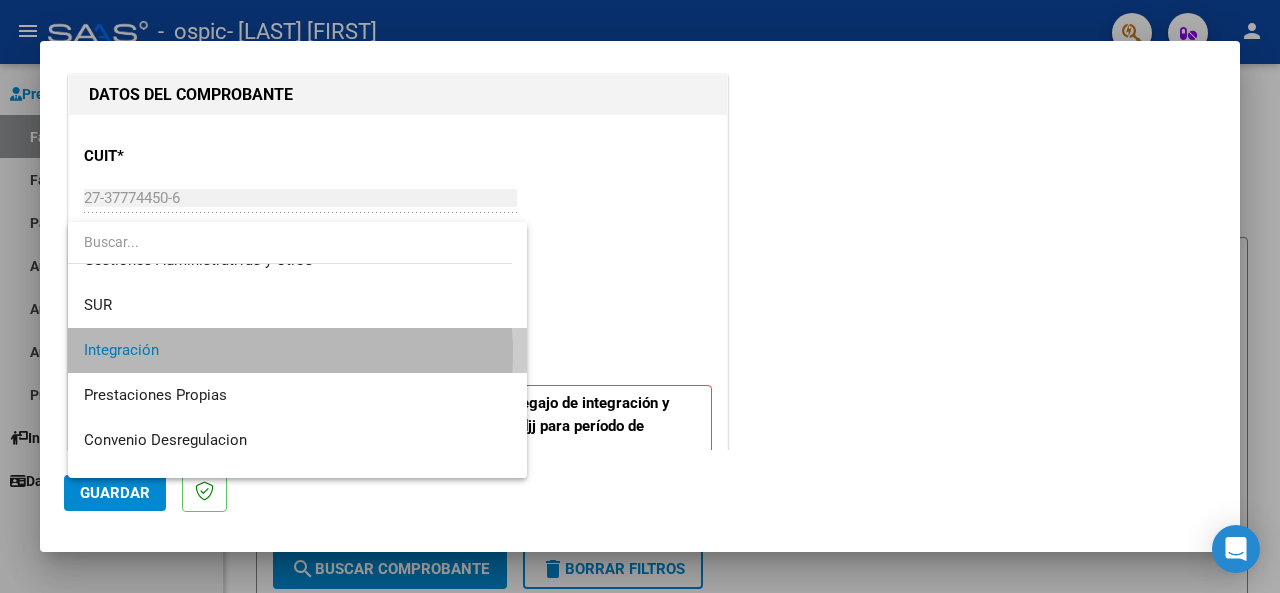 click on "Integración" at bounding box center (298, 350) 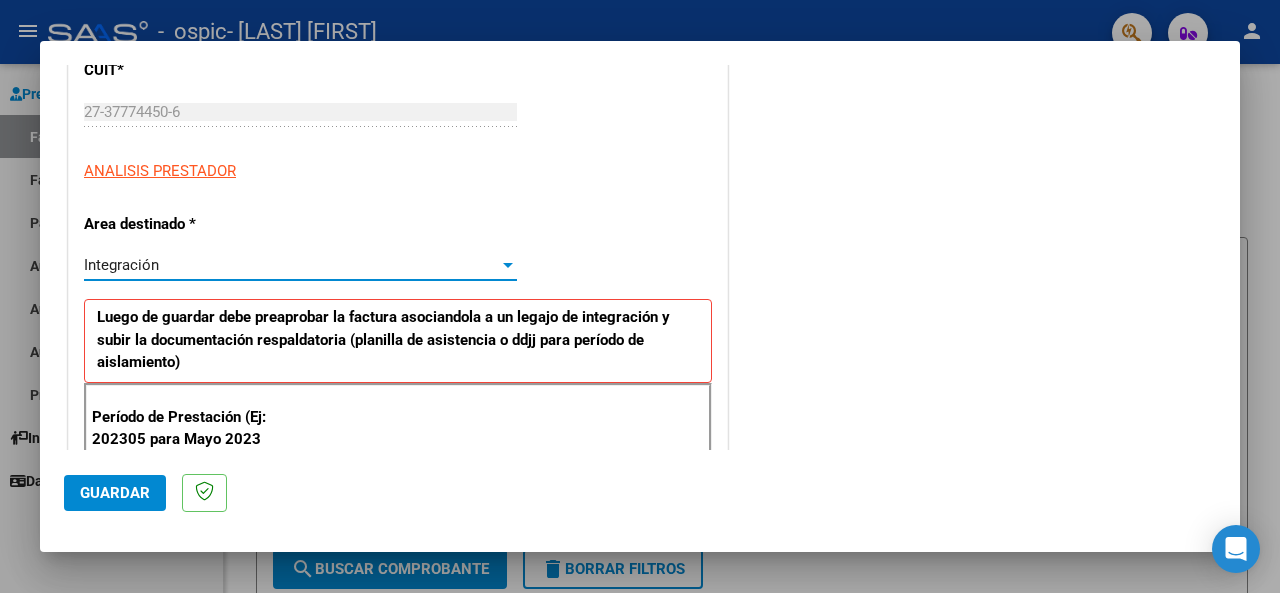 scroll, scrollTop: 500, scrollLeft: 0, axis: vertical 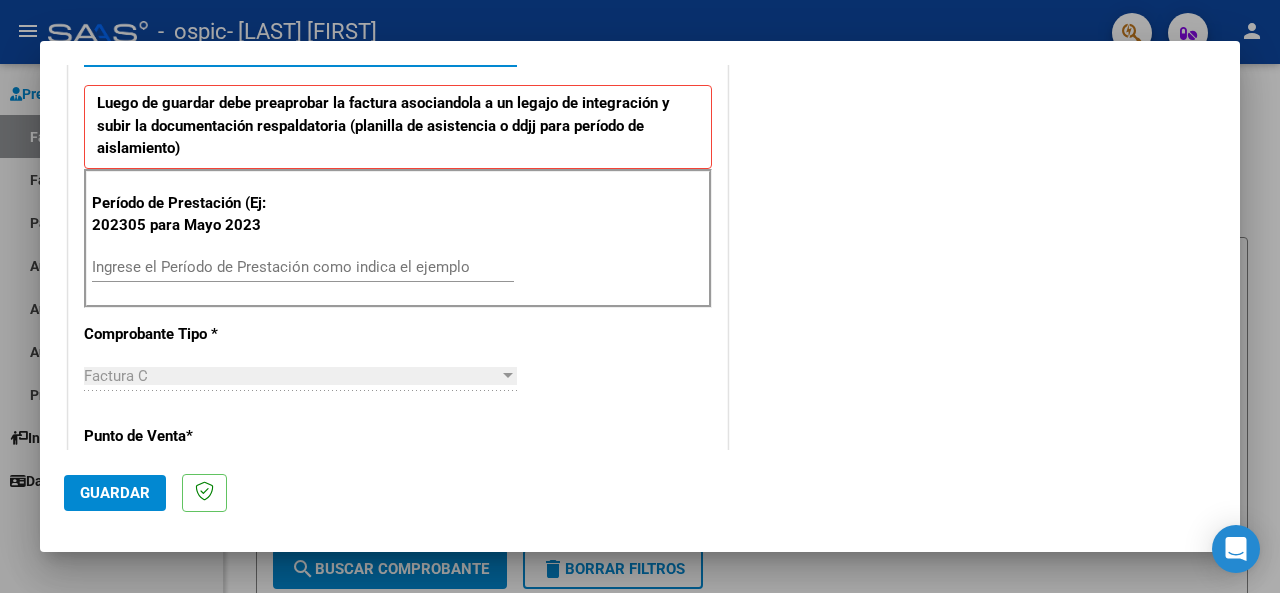 click on "Ingrese el Período de Prestación como indica el ejemplo" at bounding box center (303, 267) 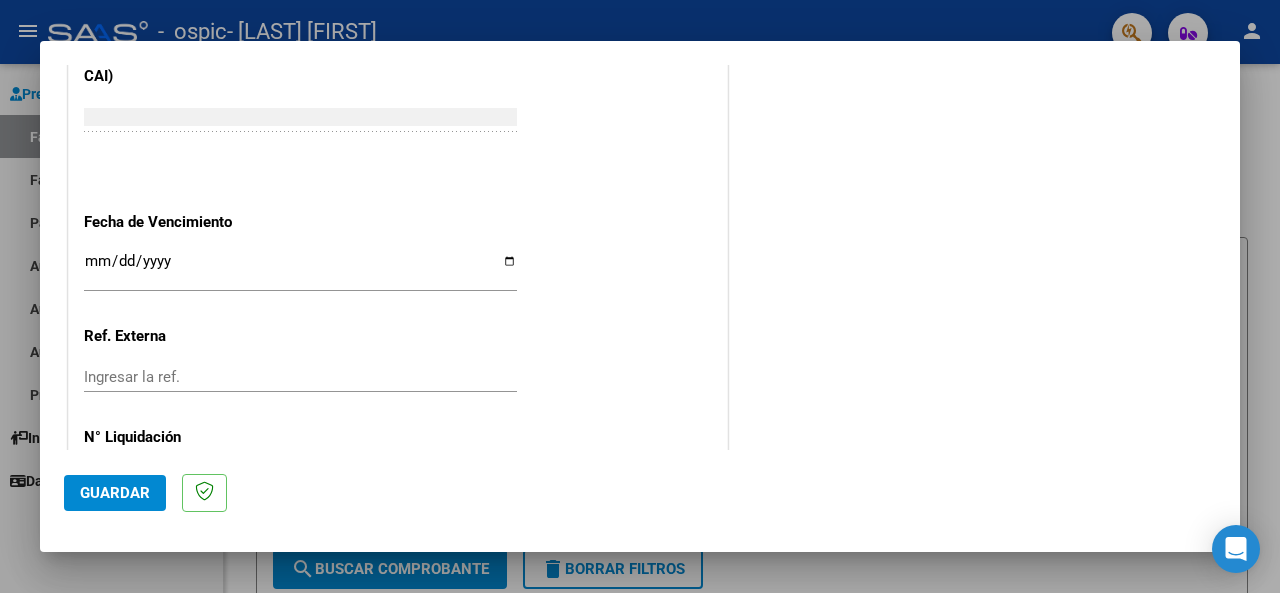 scroll, scrollTop: 1376, scrollLeft: 0, axis: vertical 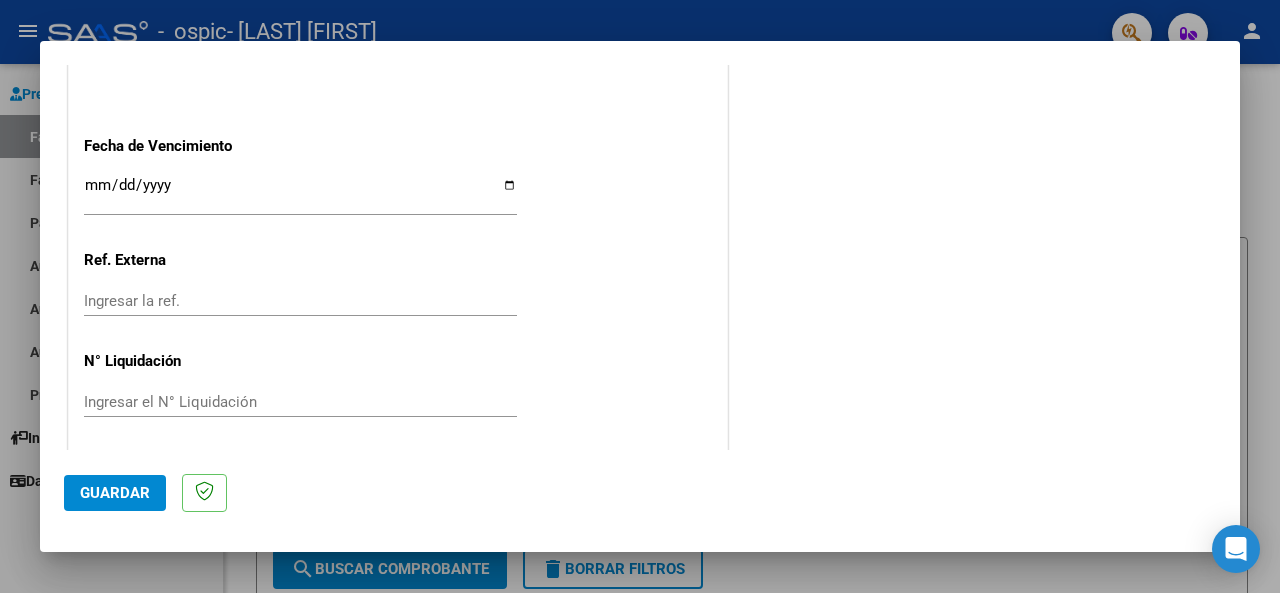 type on "202507" 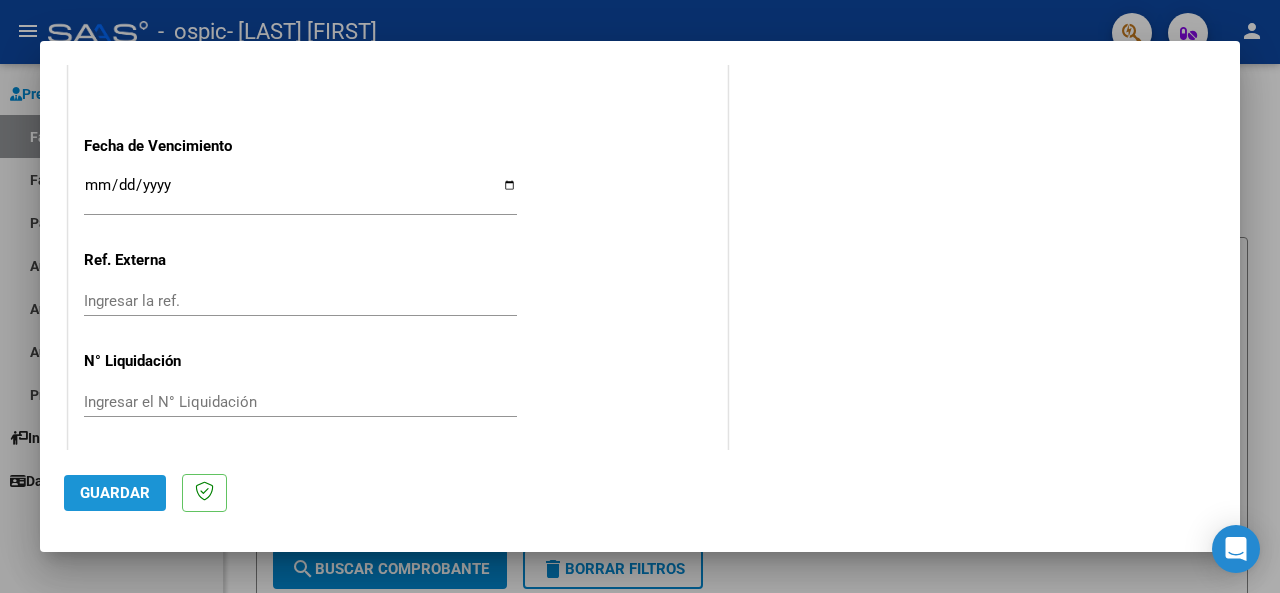 click on "Guardar" 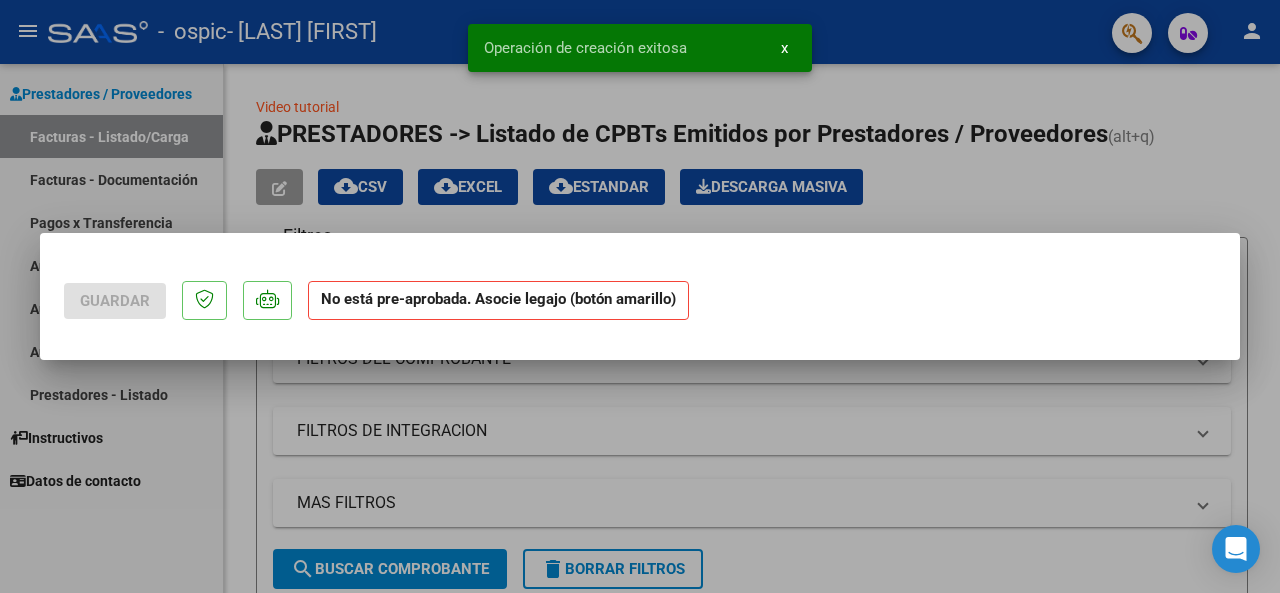 scroll, scrollTop: 0, scrollLeft: 0, axis: both 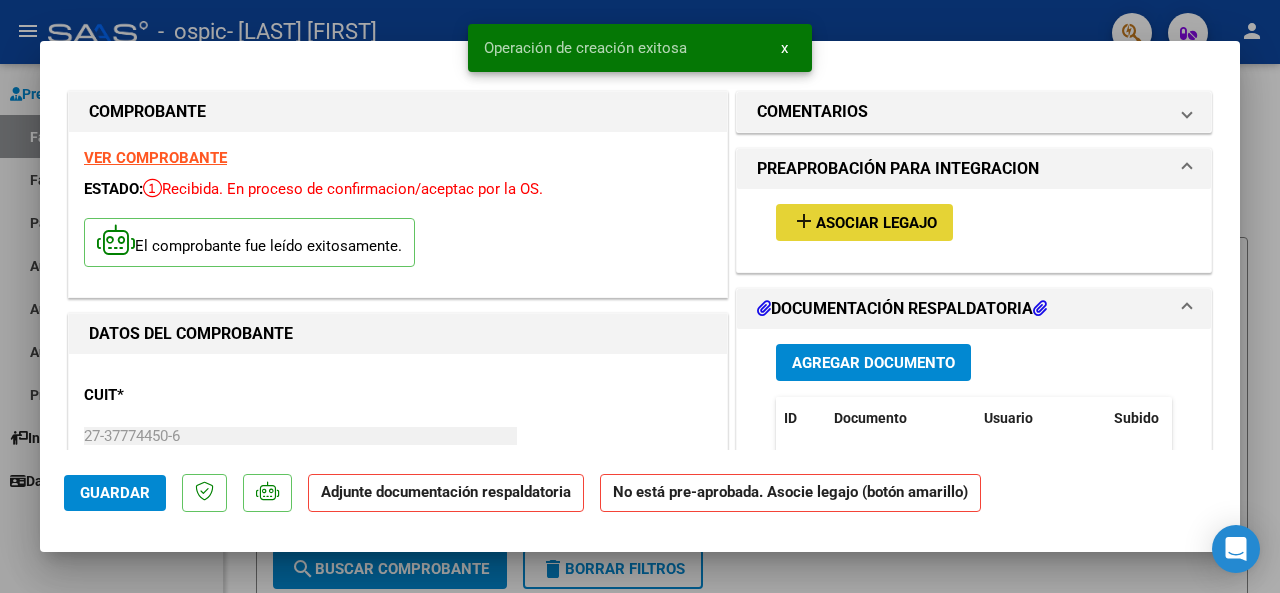 click on "Asociar Legajo" at bounding box center [876, 223] 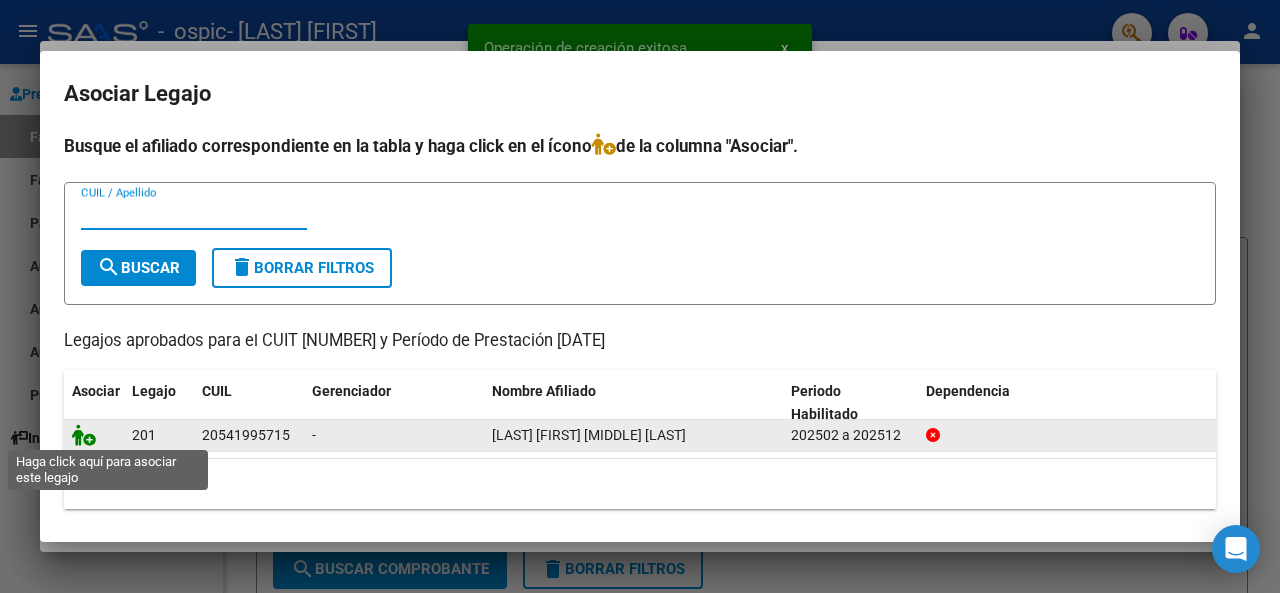 click 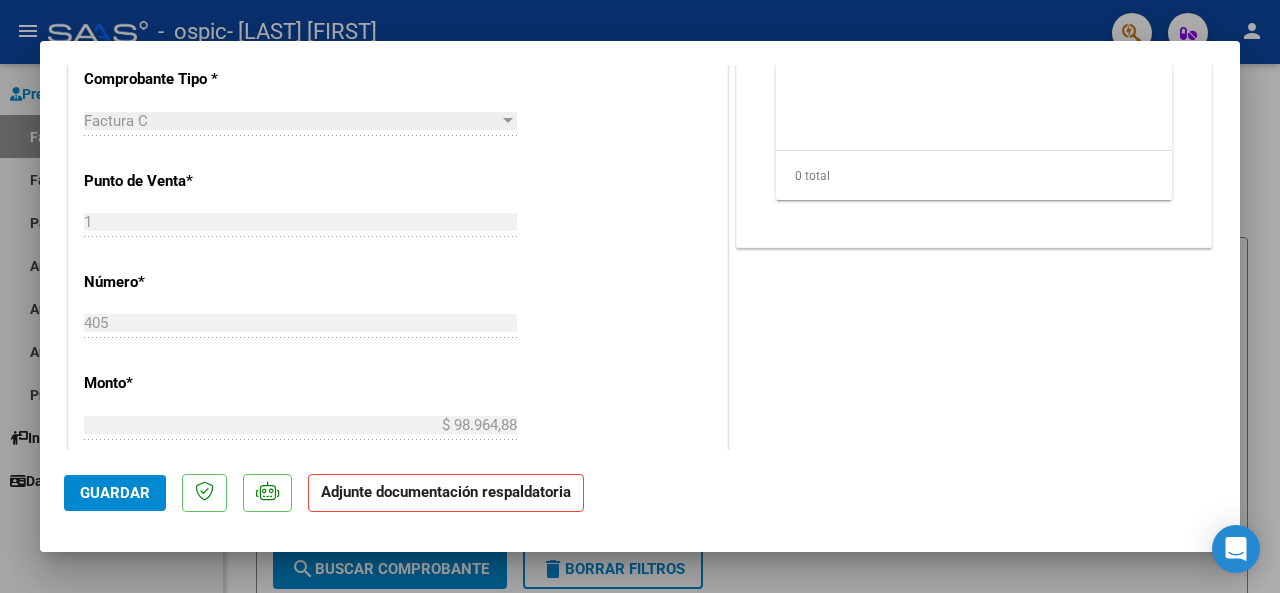 scroll, scrollTop: 500, scrollLeft: 0, axis: vertical 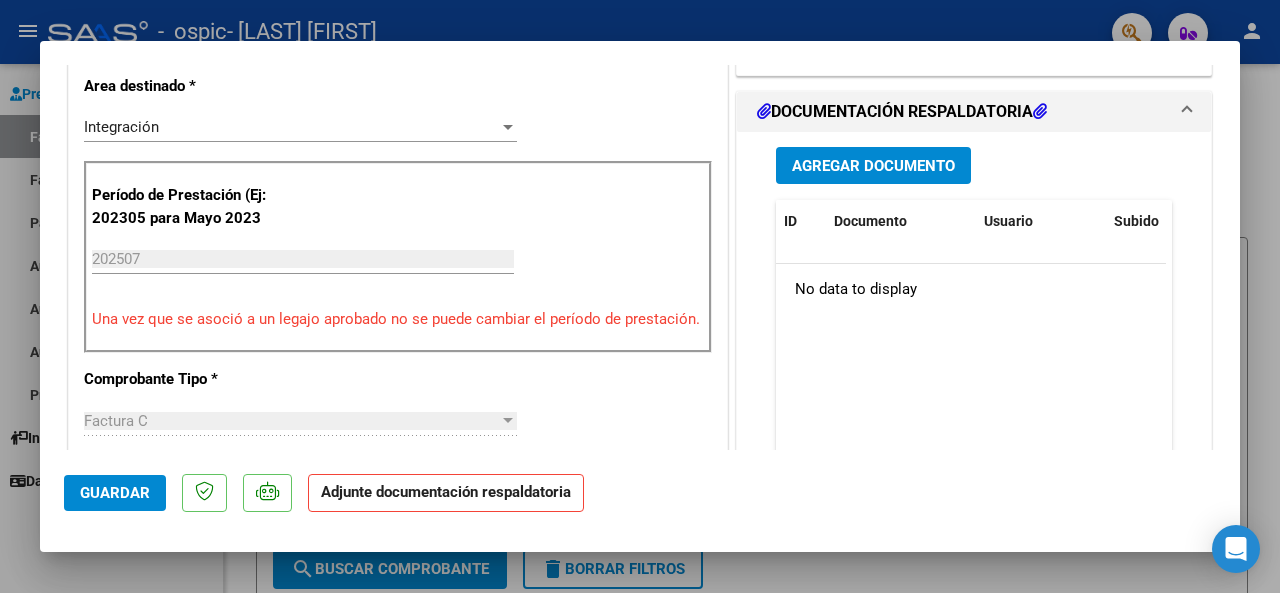 click on "Agregar Documento" at bounding box center [873, 166] 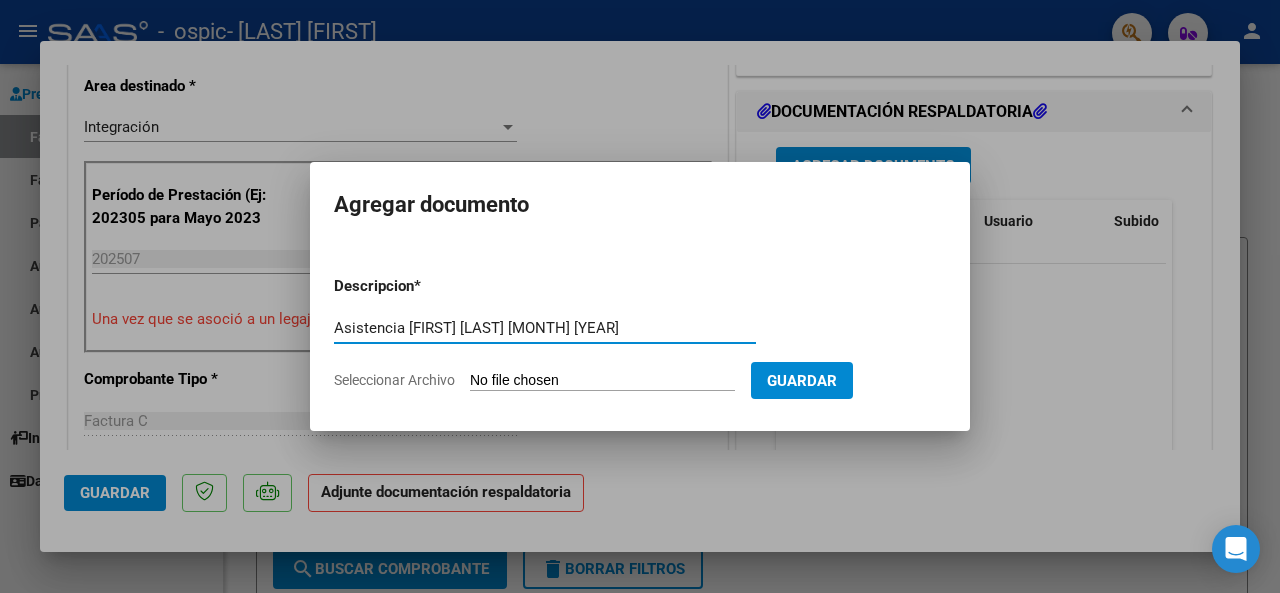 type on "Asistencia [FIRST] [LAST] [MONTH] [YEAR]" 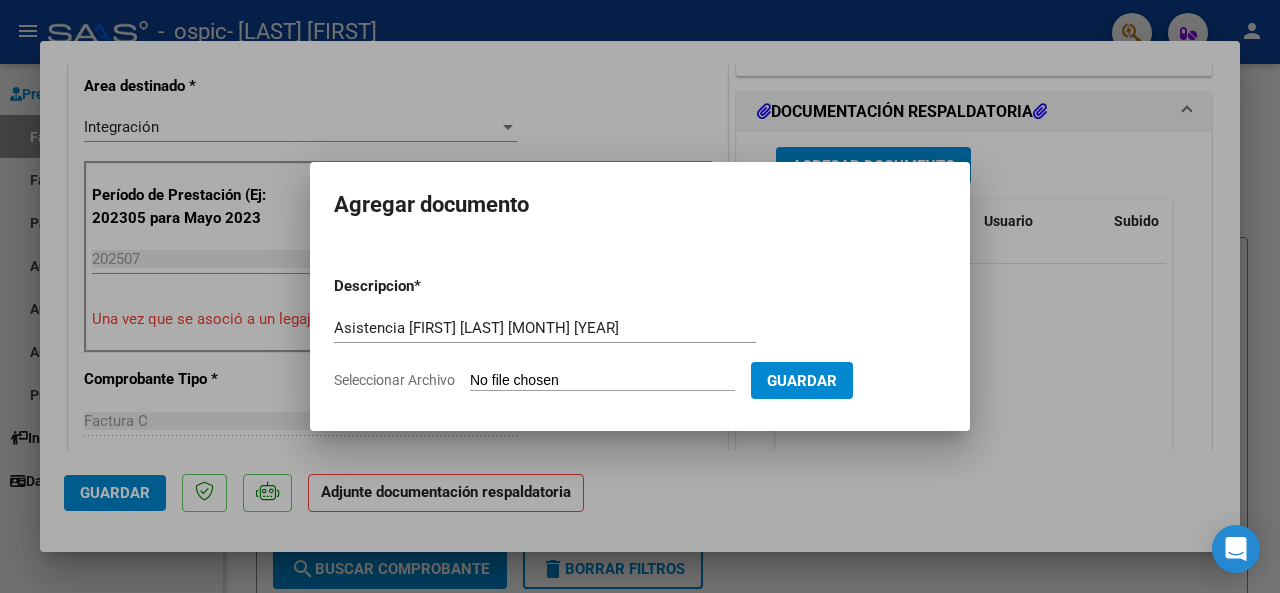 click on "Seleccionar Archivo" at bounding box center (602, 381) 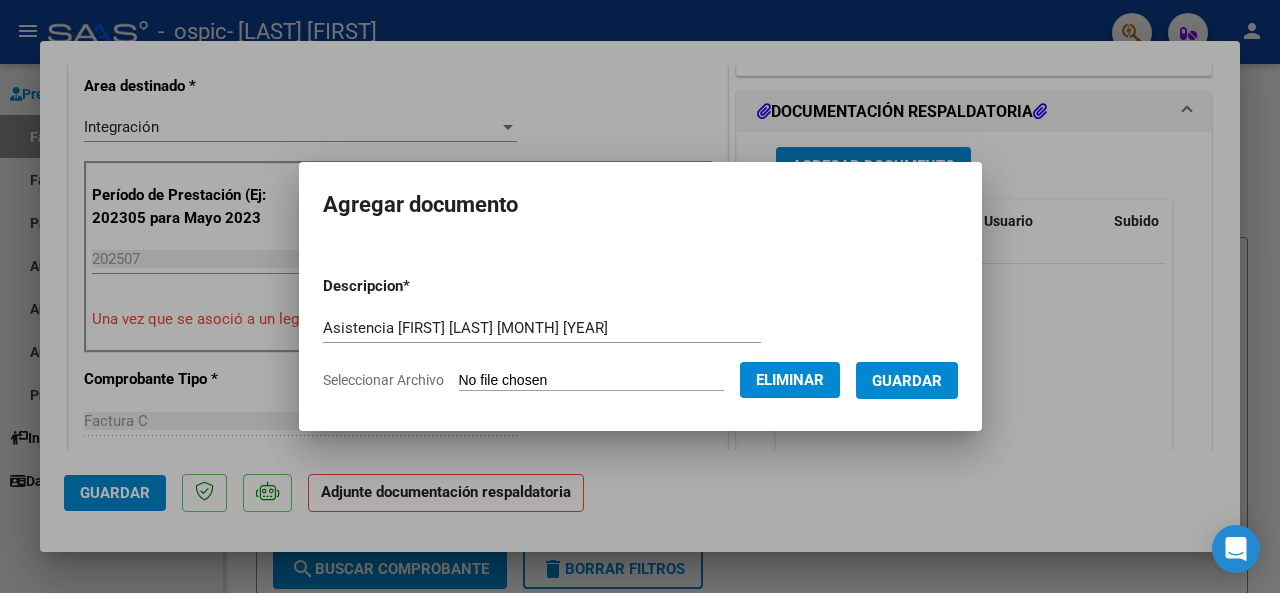 click on "Guardar" at bounding box center [907, 381] 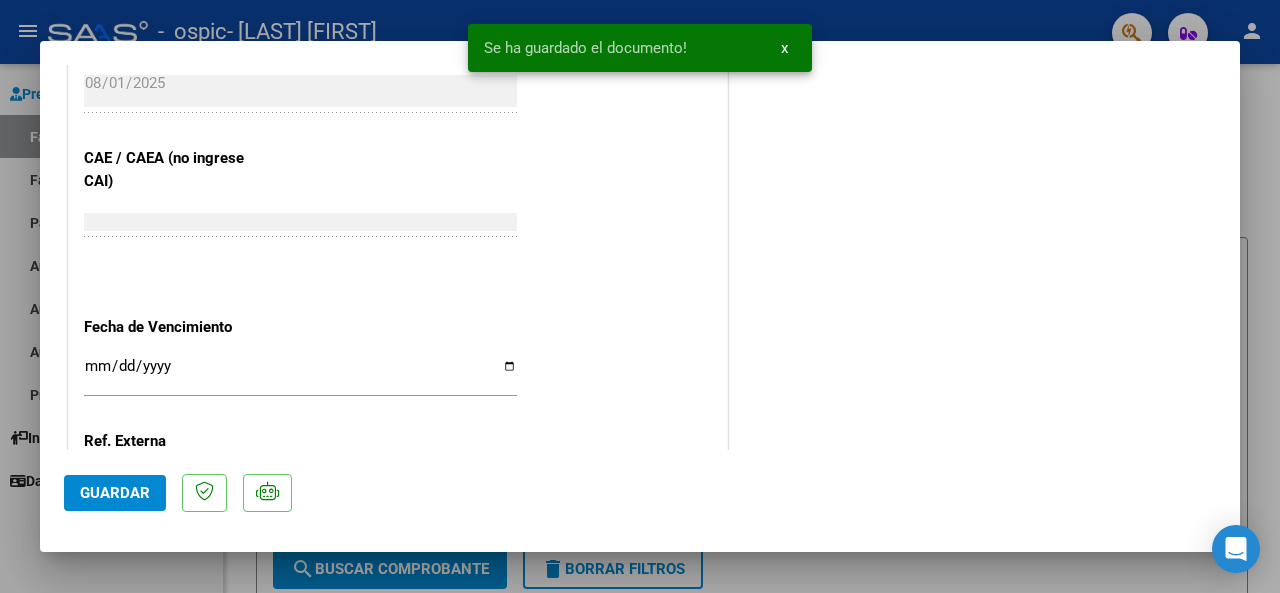 scroll, scrollTop: 1422, scrollLeft: 0, axis: vertical 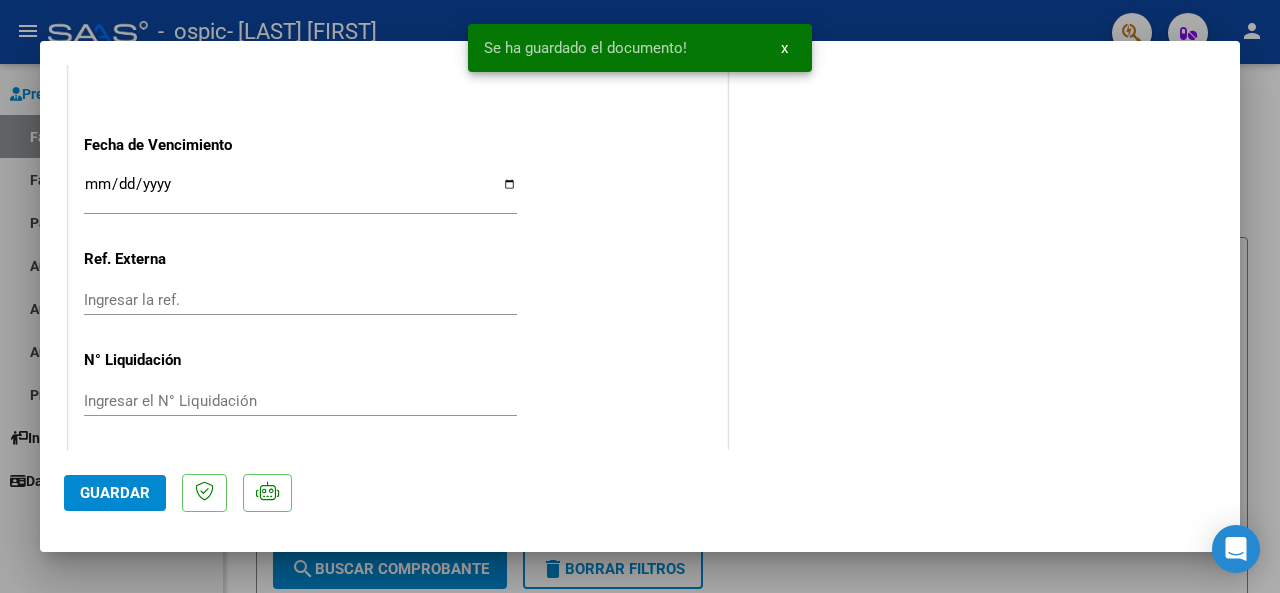 click on "Guardar" 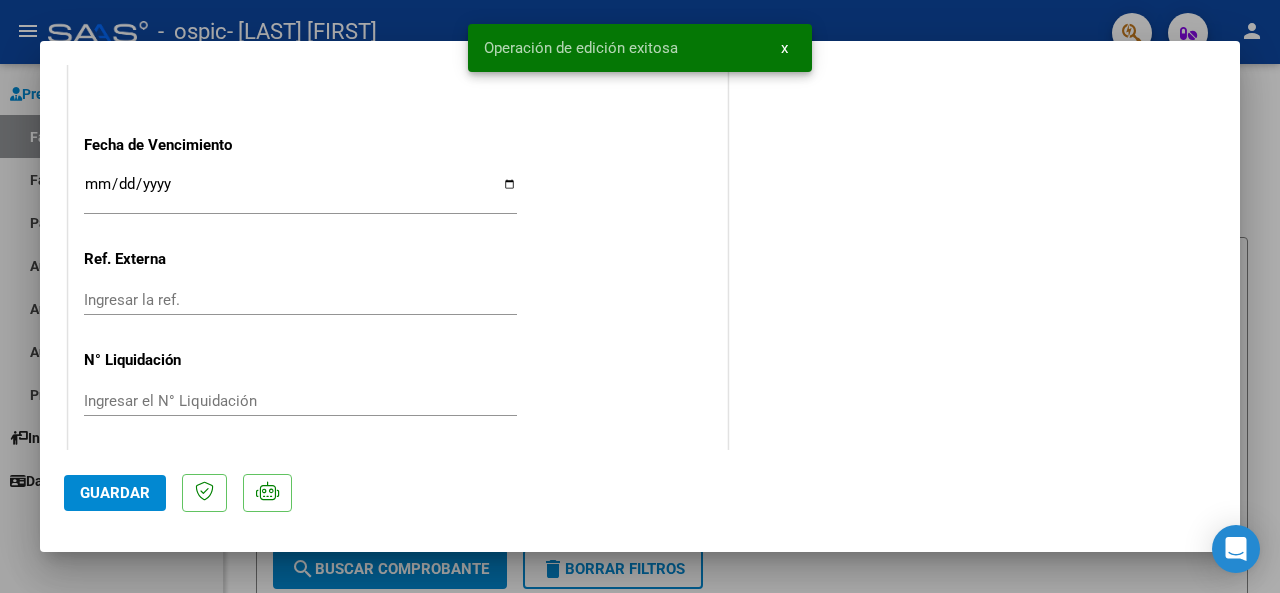 click at bounding box center [640, 296] 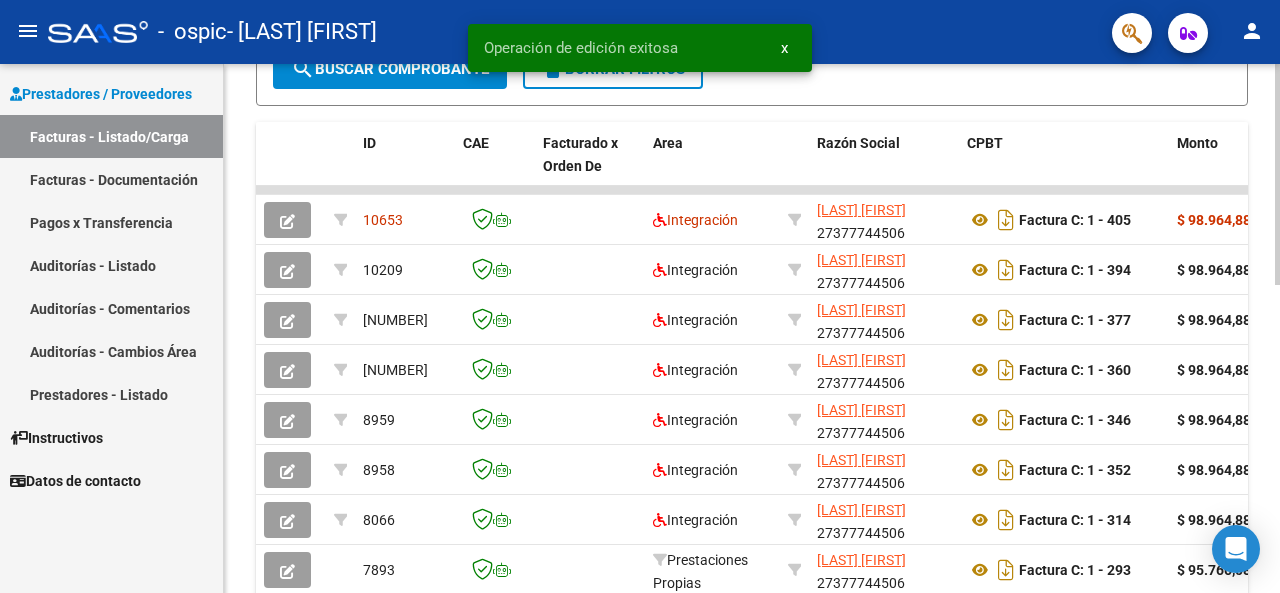 scroll, scrollTop: 0, scrollLeft: 0, axis: both 